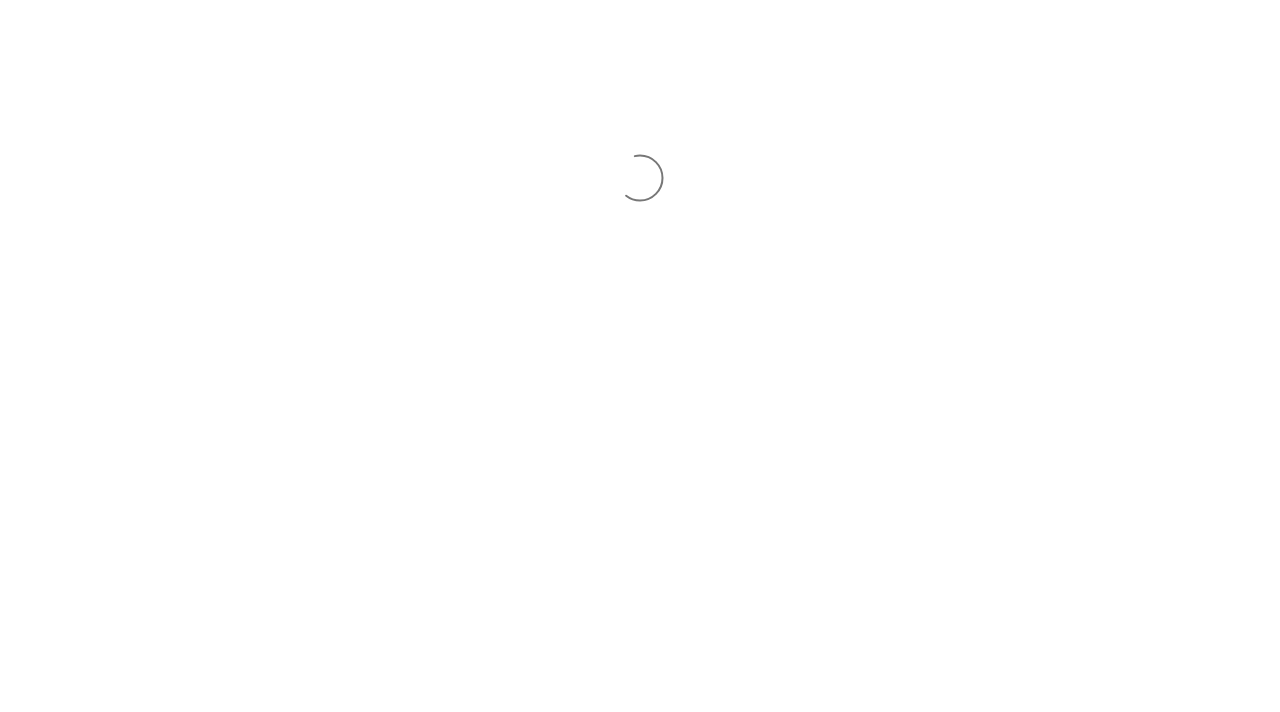 scroll, scrollTop: 0, scrollLeft: 0, axis: both 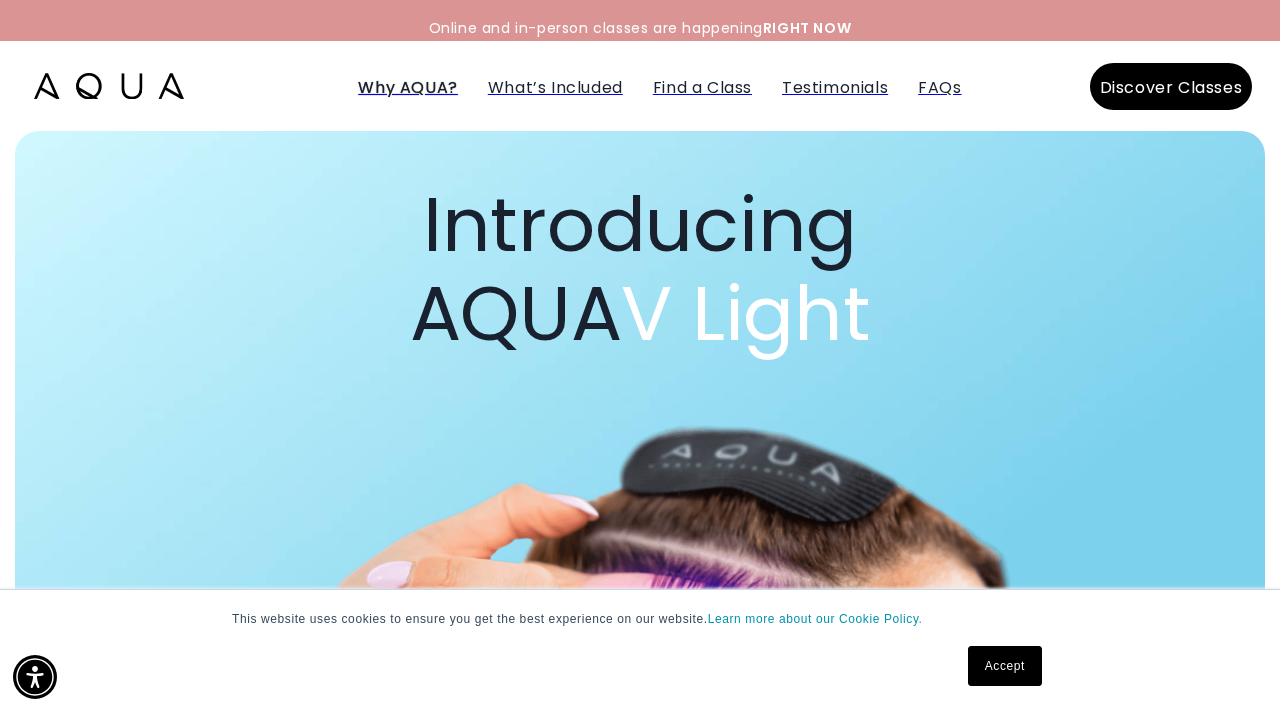 click on "Why AQUA?" at bounding box center [407, 87] 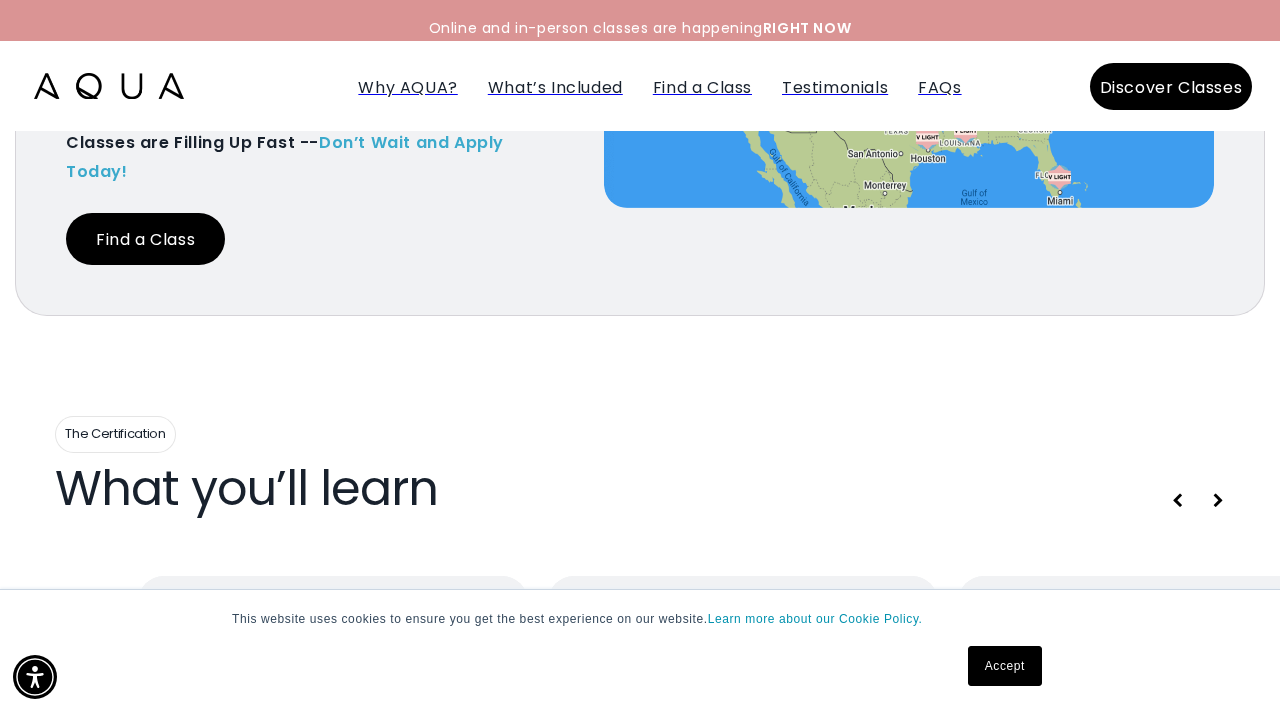 scroll, scrollTop: 7560, scrollLeft: 0, axis: vertical 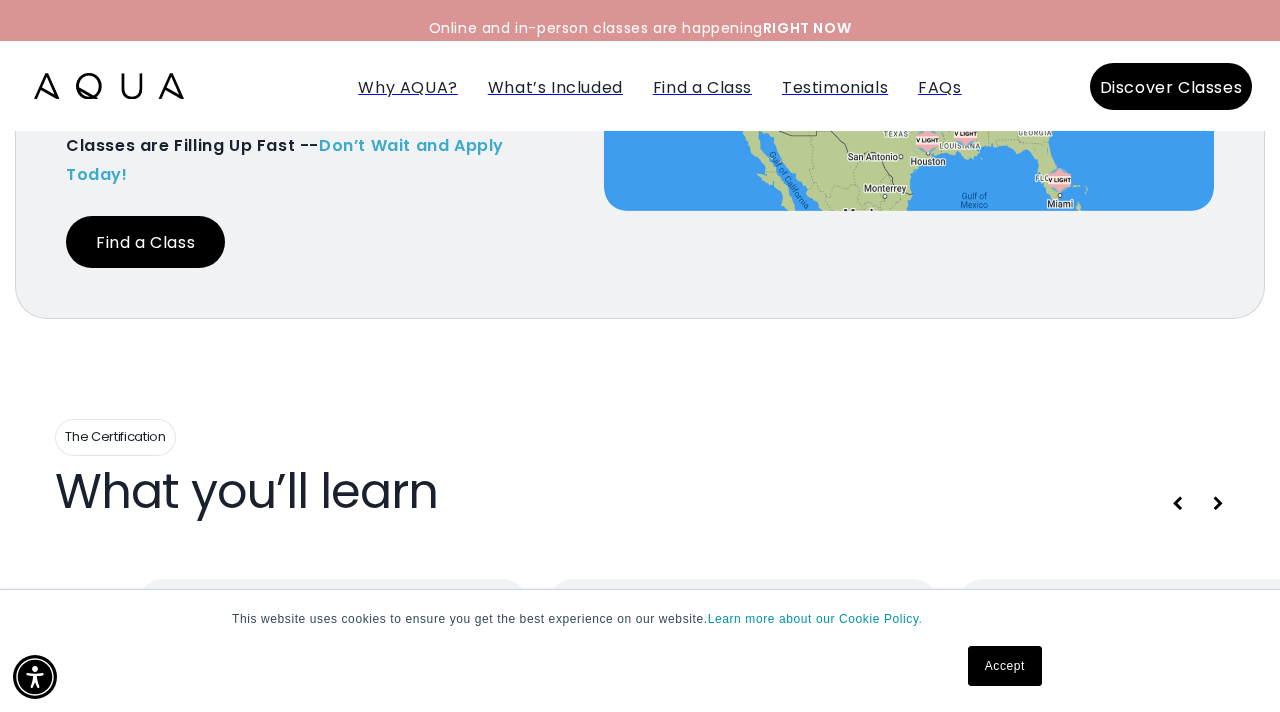 click on "Find a Class" at bounding box center [145, 242] 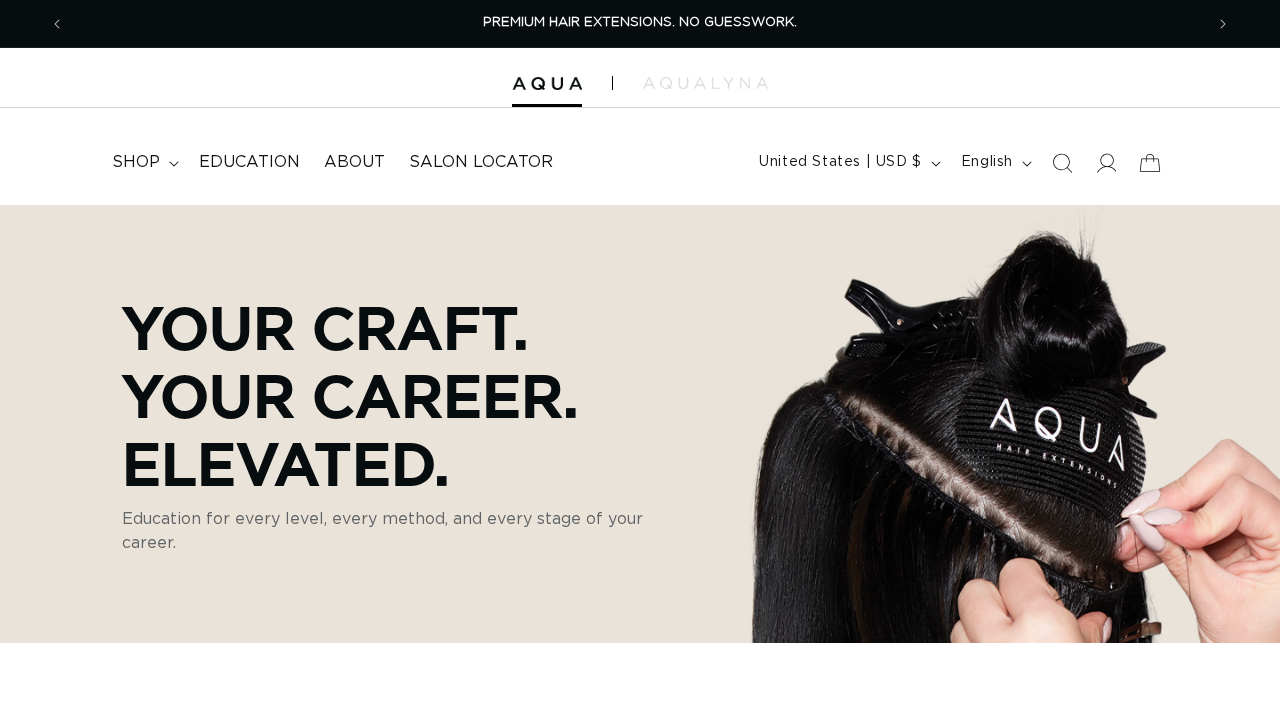 scroll, scrollTop: 0, scrollLeft: 0, axis: both 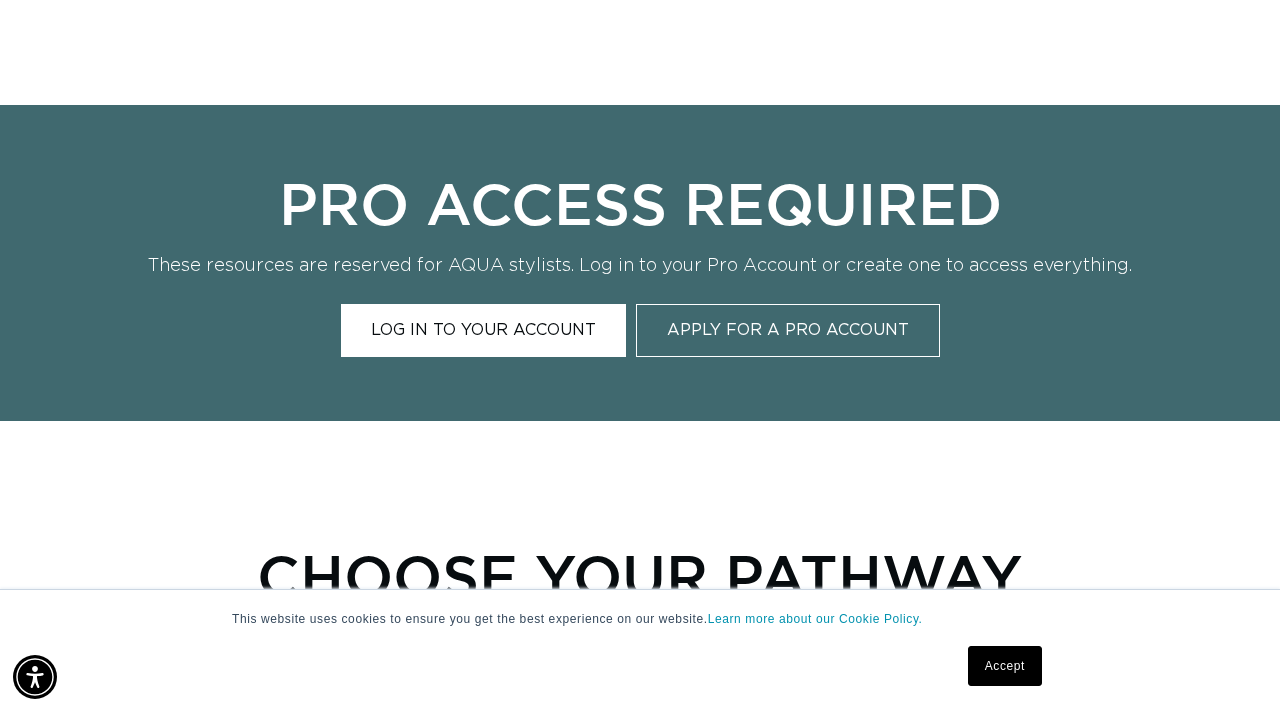 click on "Apply for a Pro Account" at bounding box center [788, 330] 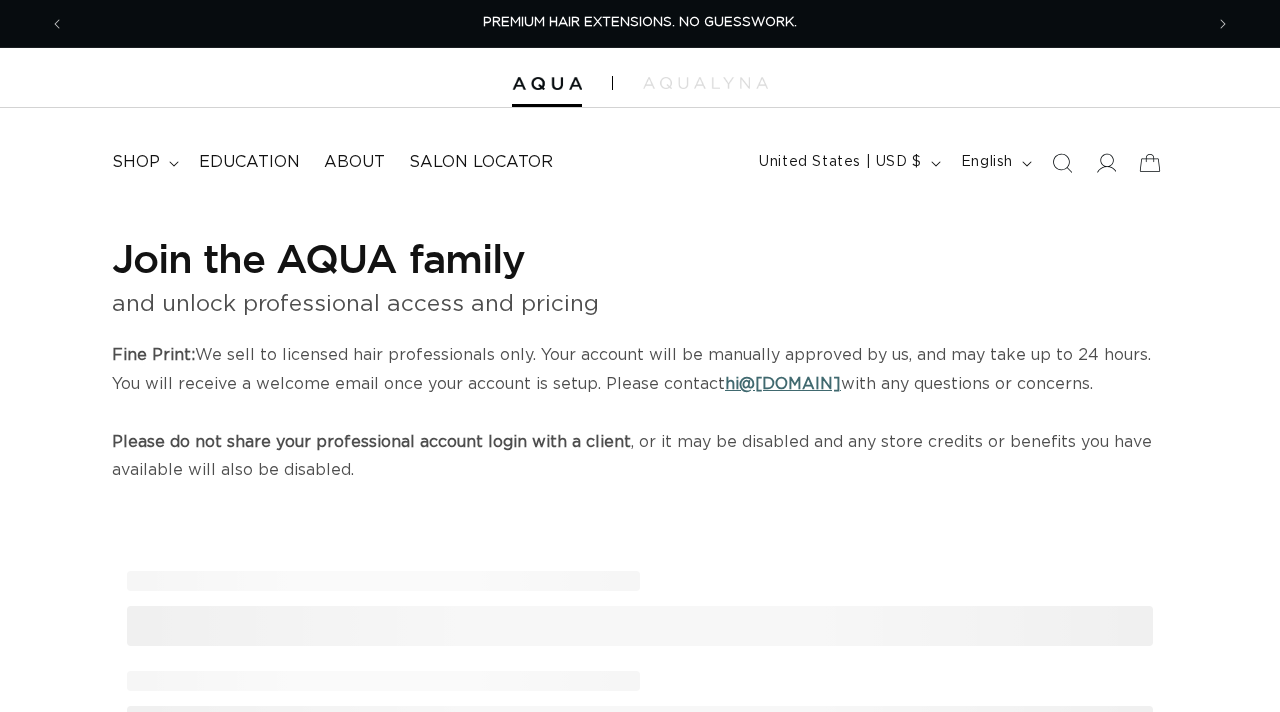 scroll, scrollTop: 0, scrollLeft: 0, axis: both 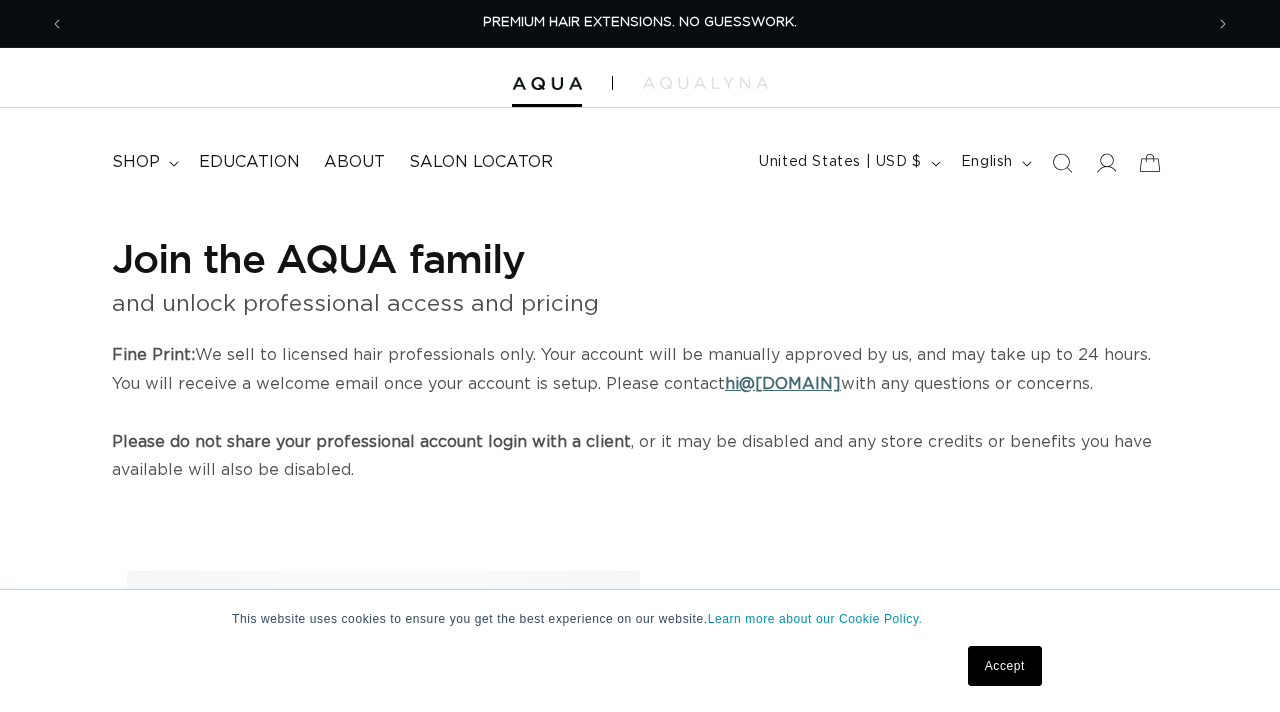 select on "US" 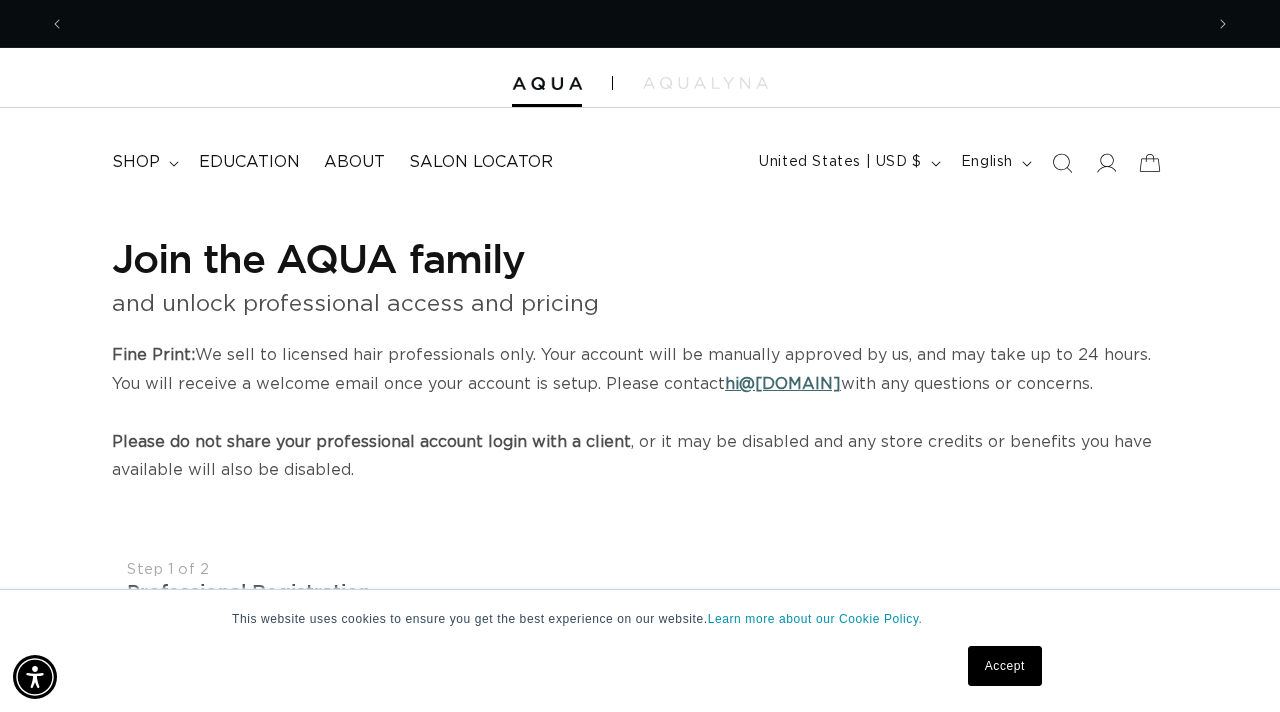 click on "Accept" at bounding box center [1005, 666] 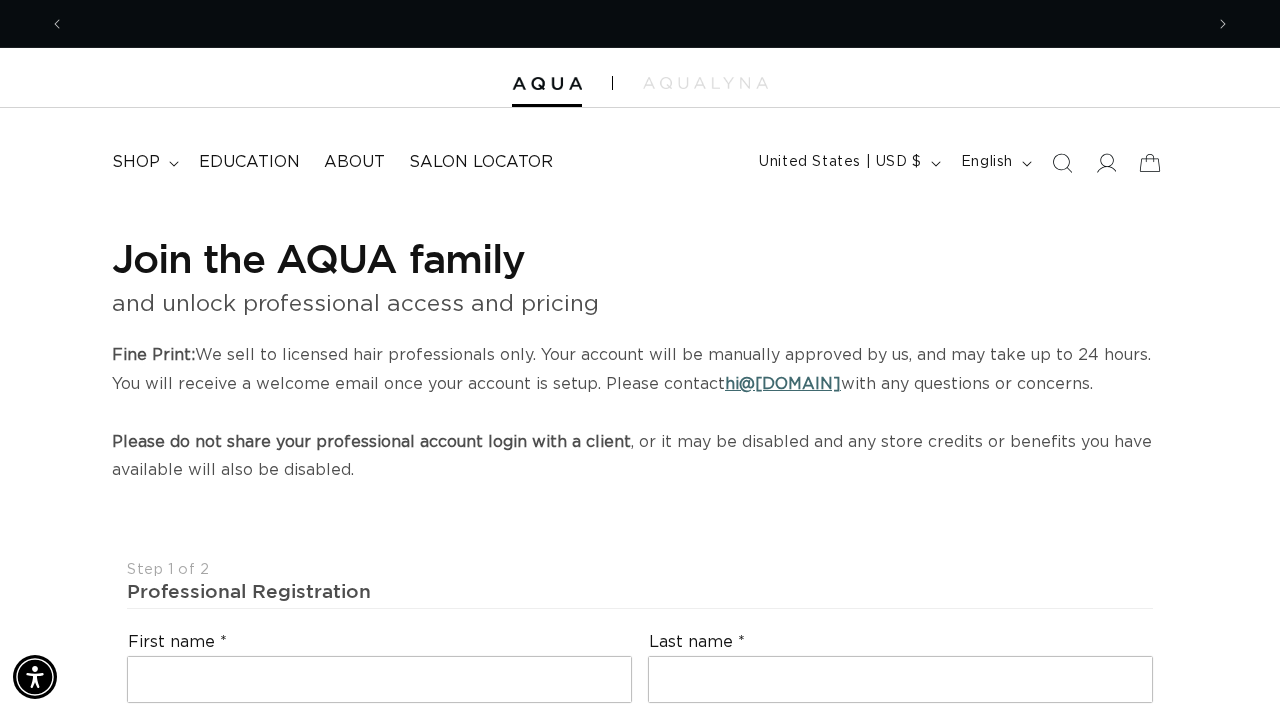 scroll, scrollTop: 0, scrollLeft: 2241, axis: horizontal 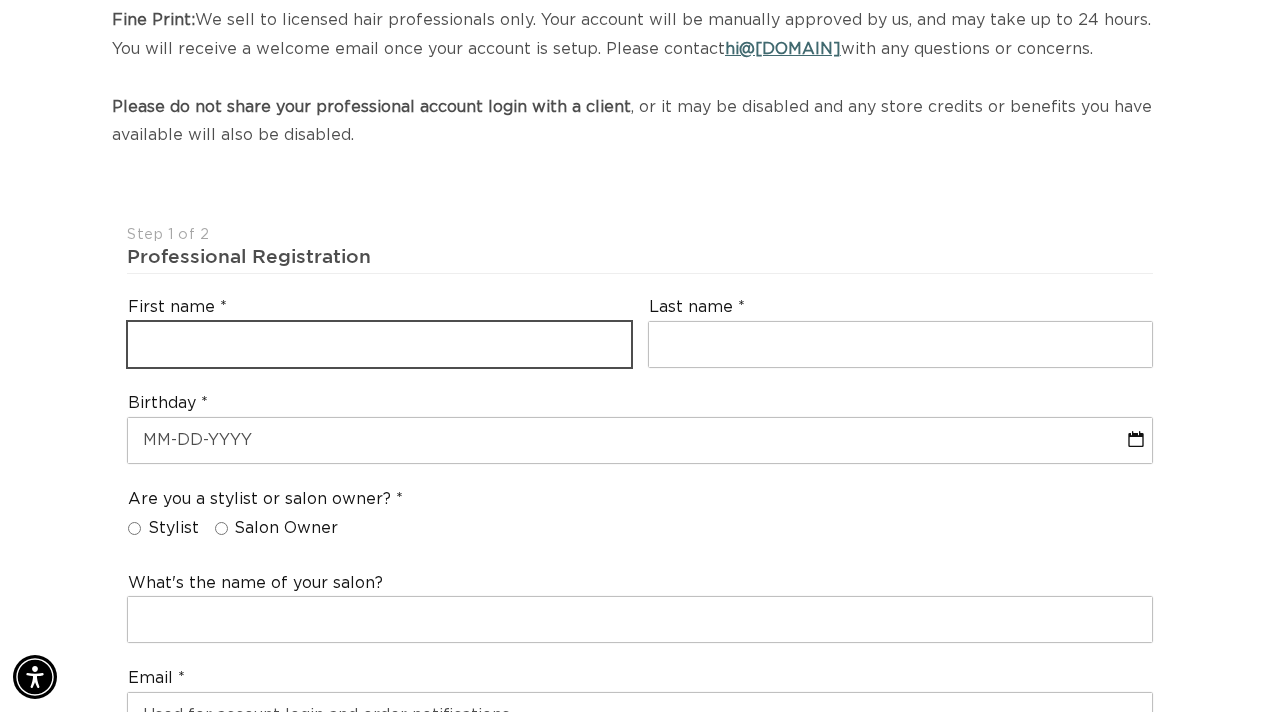 click at bounding box center [379, 344] 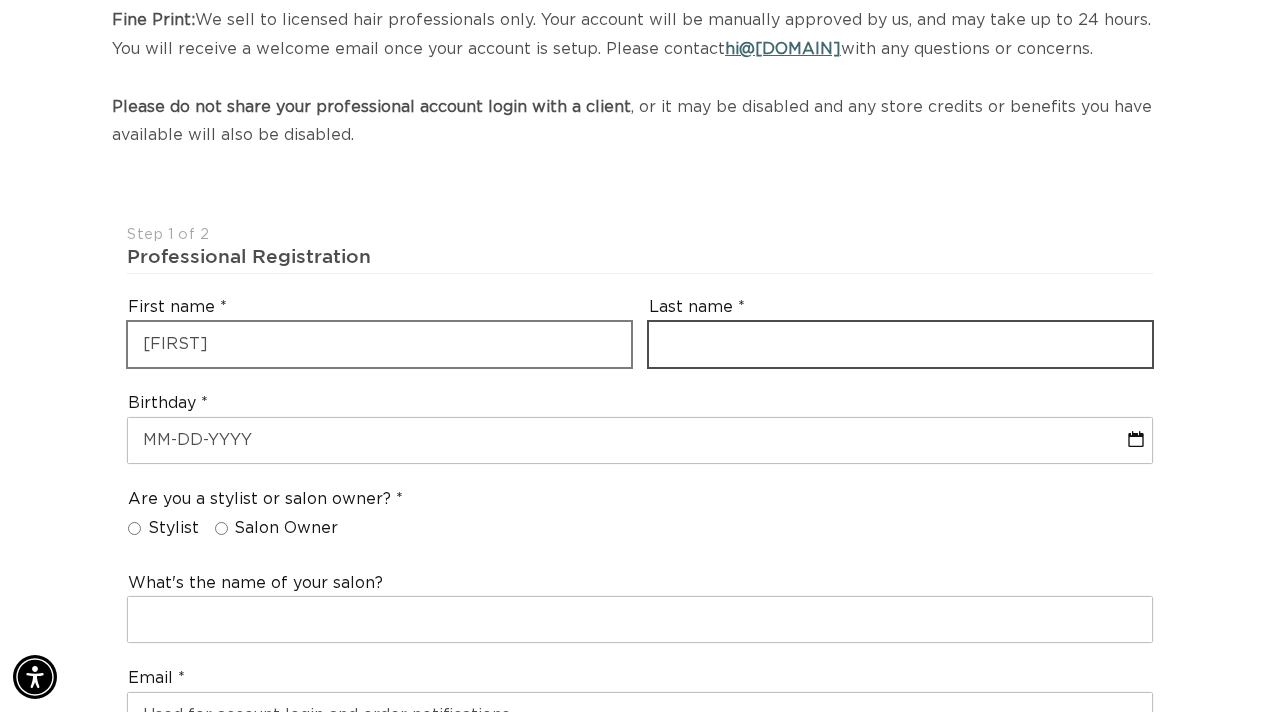 type on "Langdon" 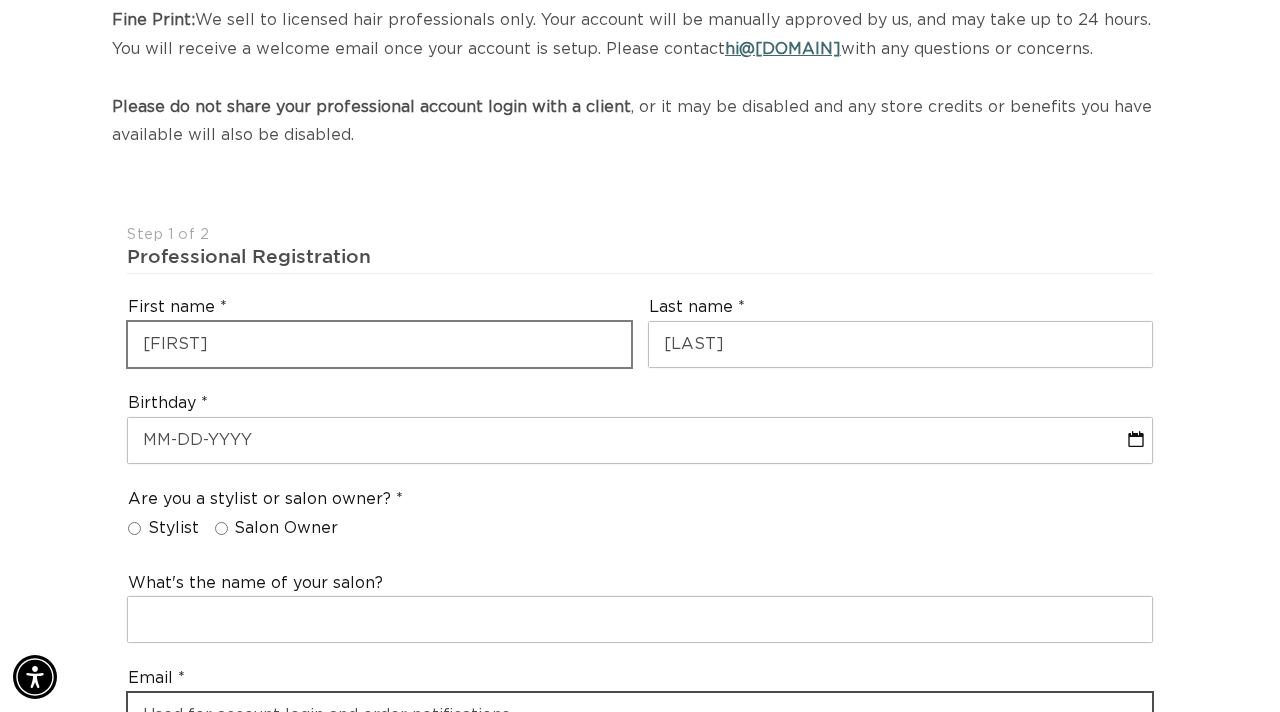 type on "beckyncompany@yahoo.com" 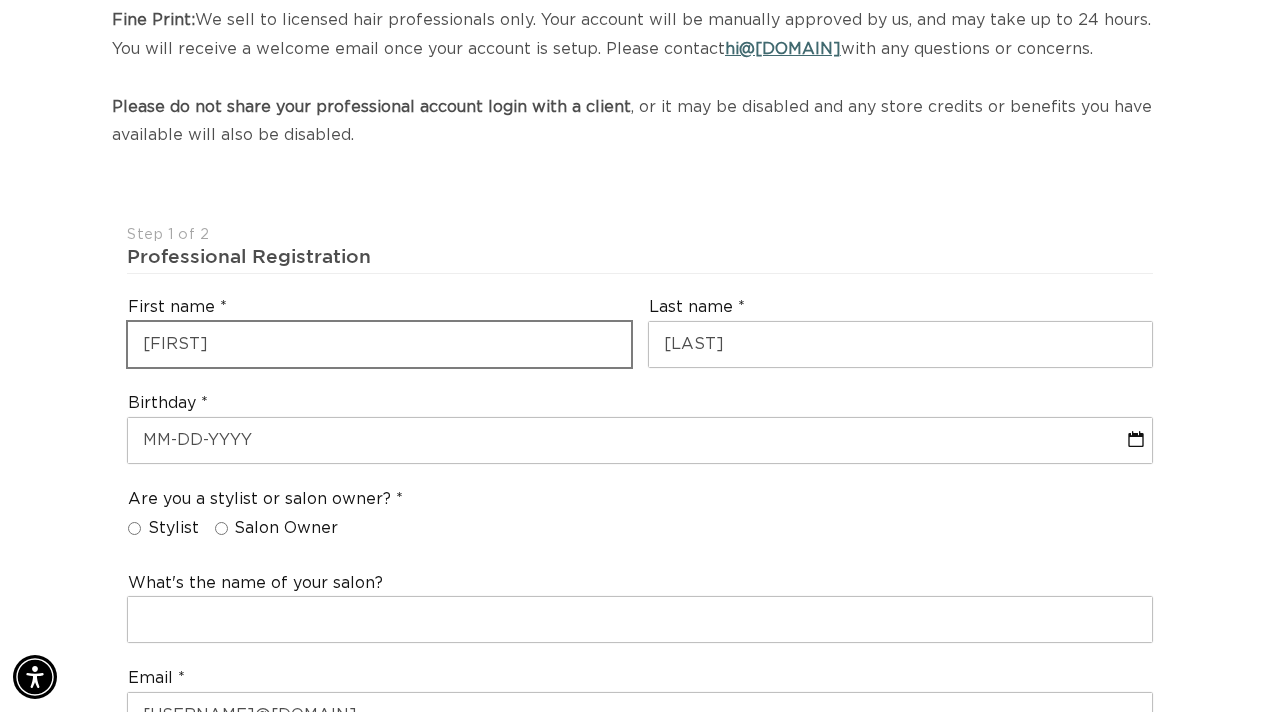 type on "beckyncompany@yahoo.com" 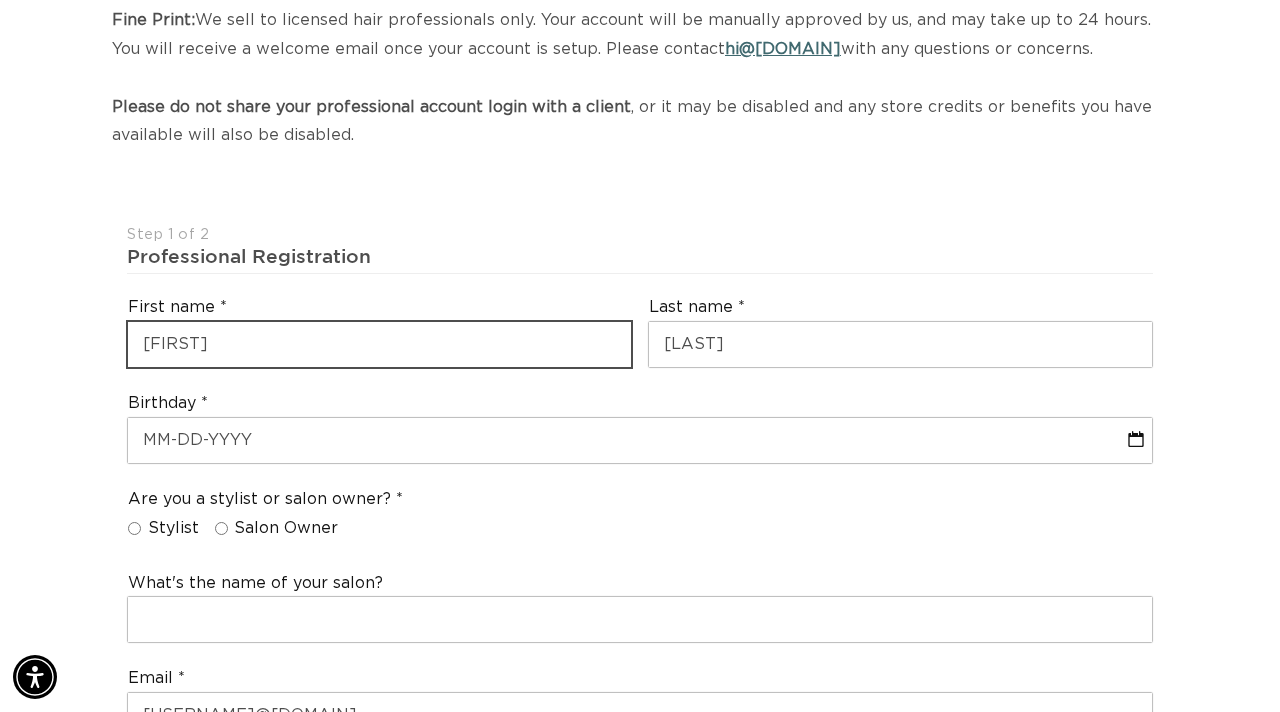scroll, scrollTop: 0, scrollLeft: 0, axis: both 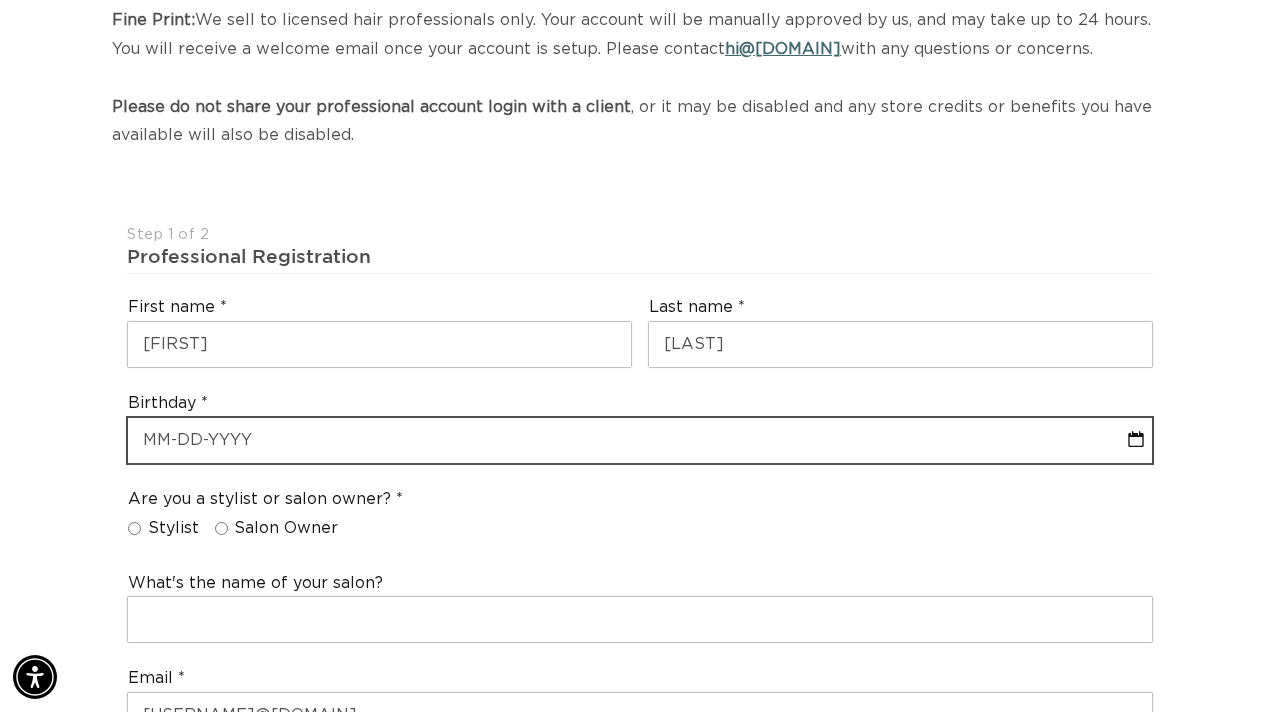 select on "7" 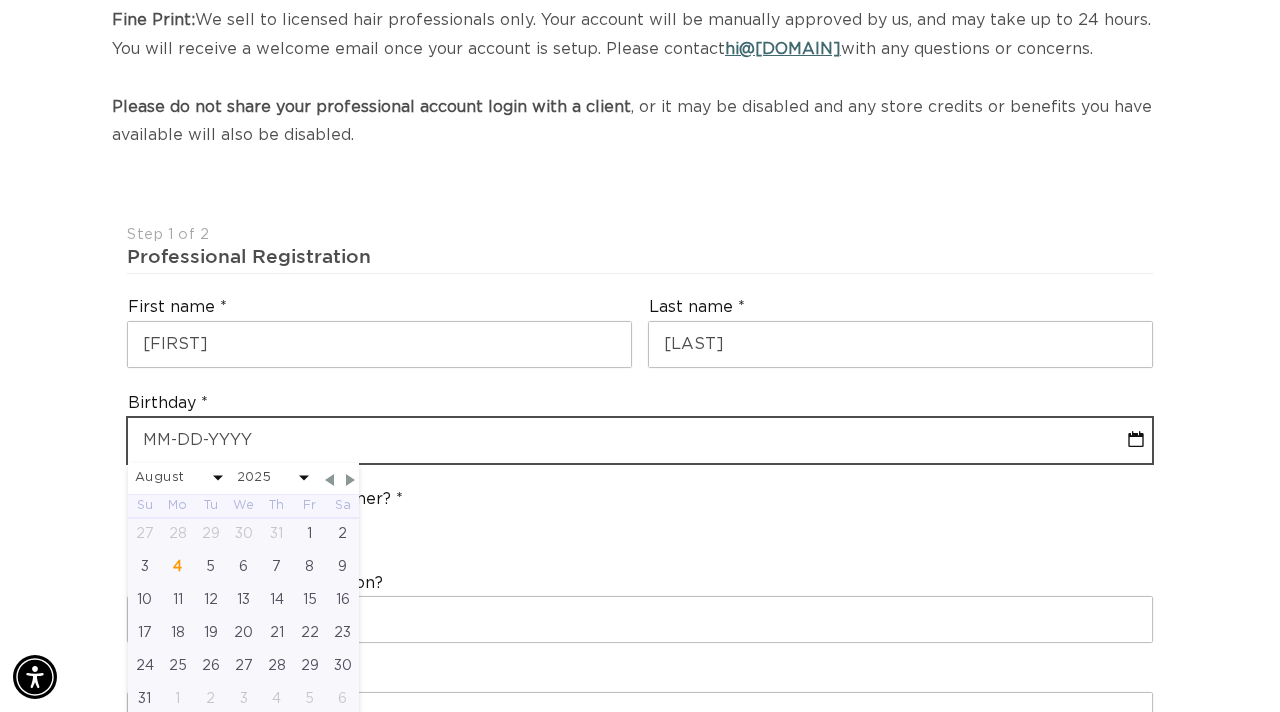 click at bounding box center [640, 440] 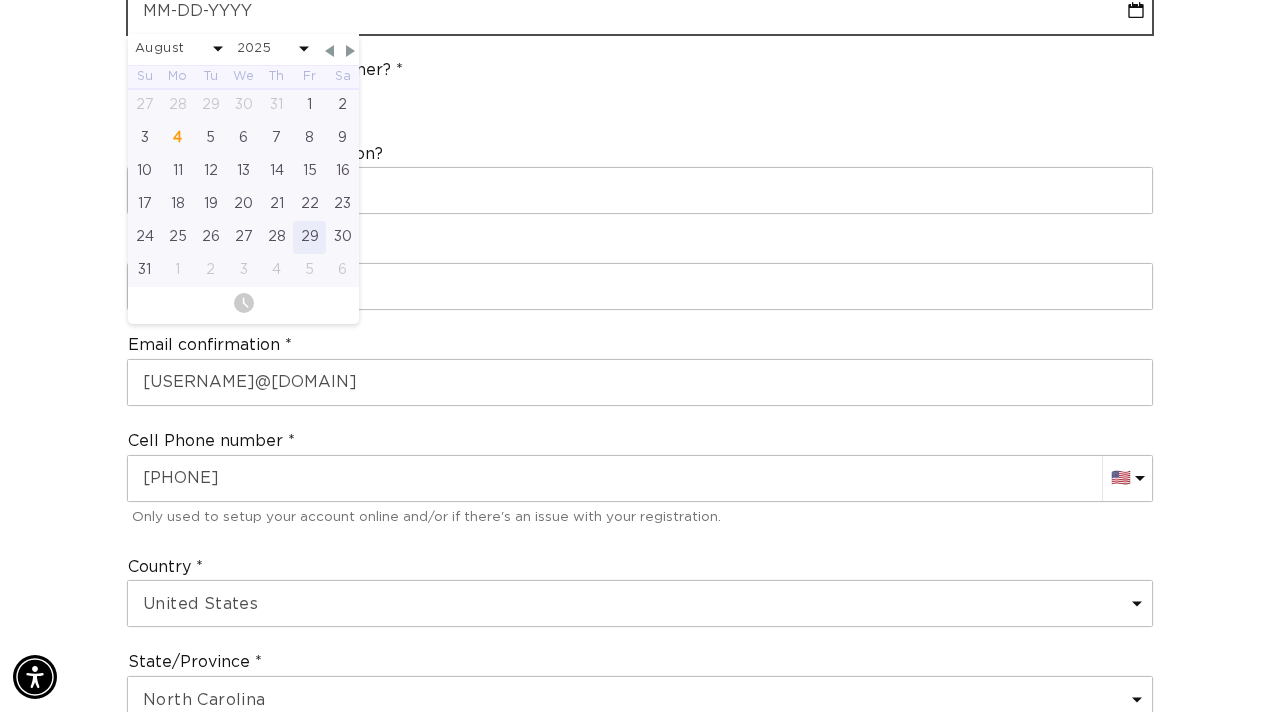 scroll, scrollTop: 751, scrollLeft: 0, axis: vertical 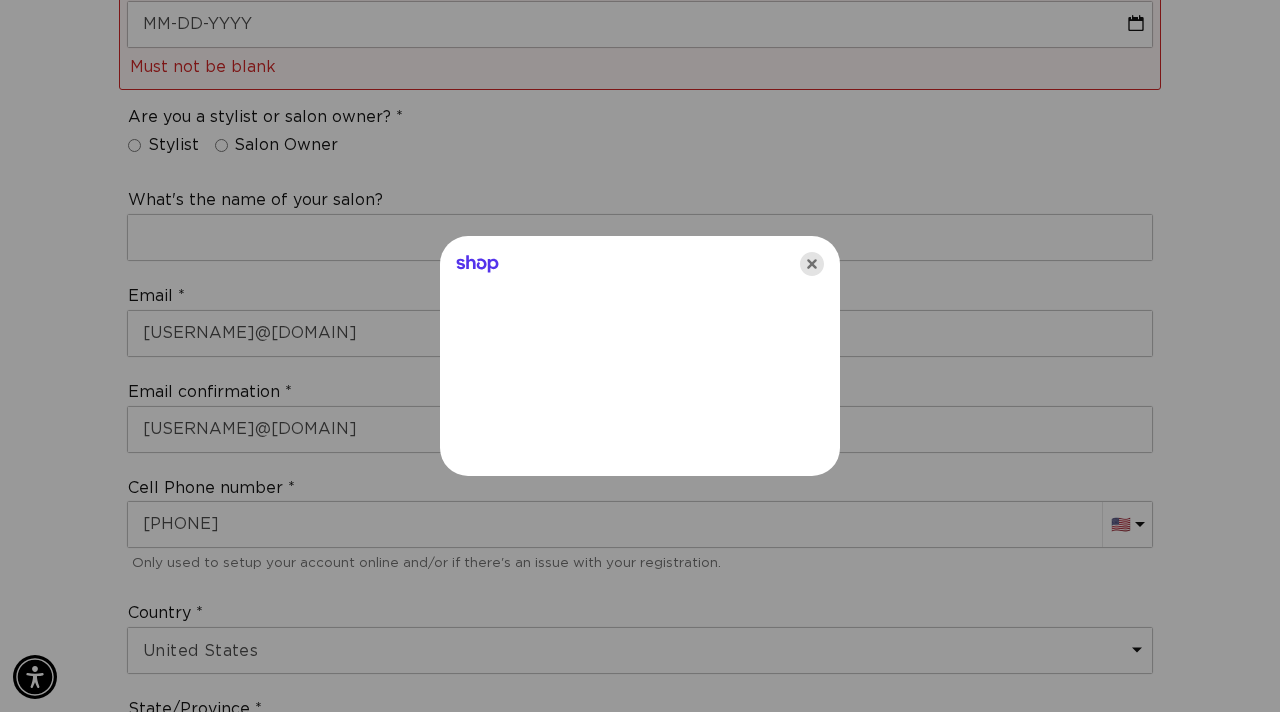 click 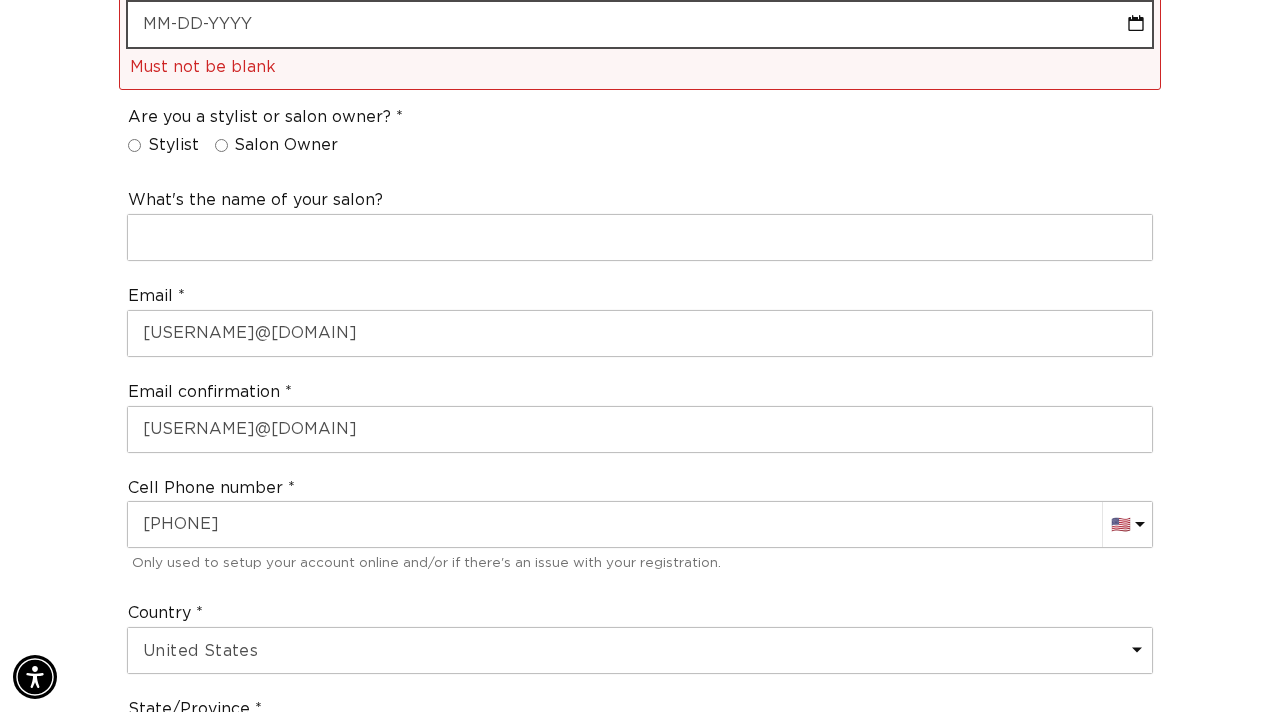 select on "7" 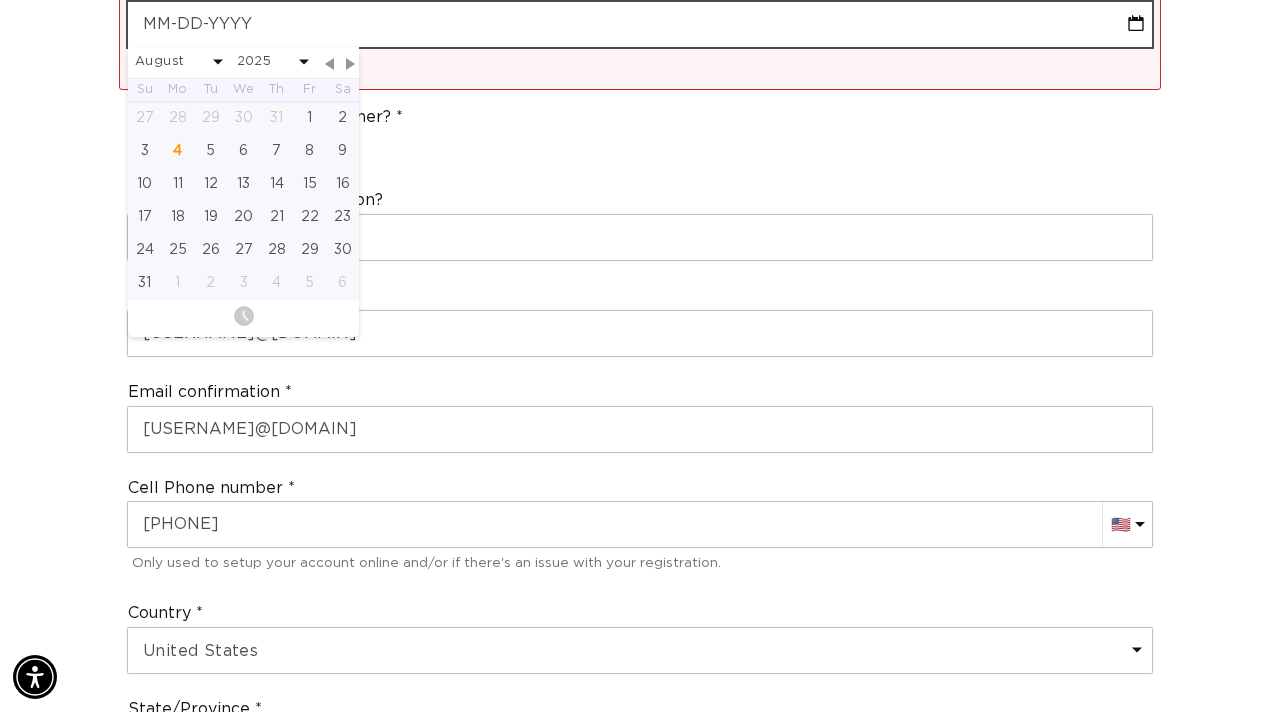 click at bounding box center [640, 24] 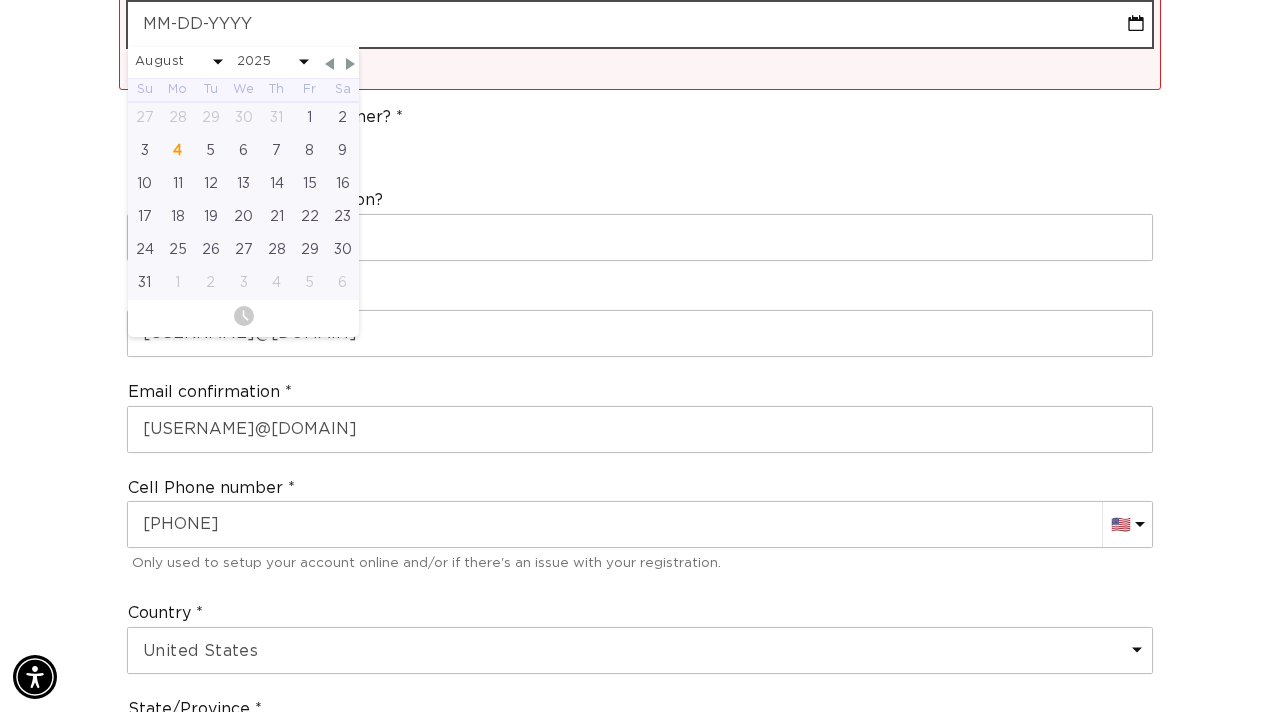 type on "0" 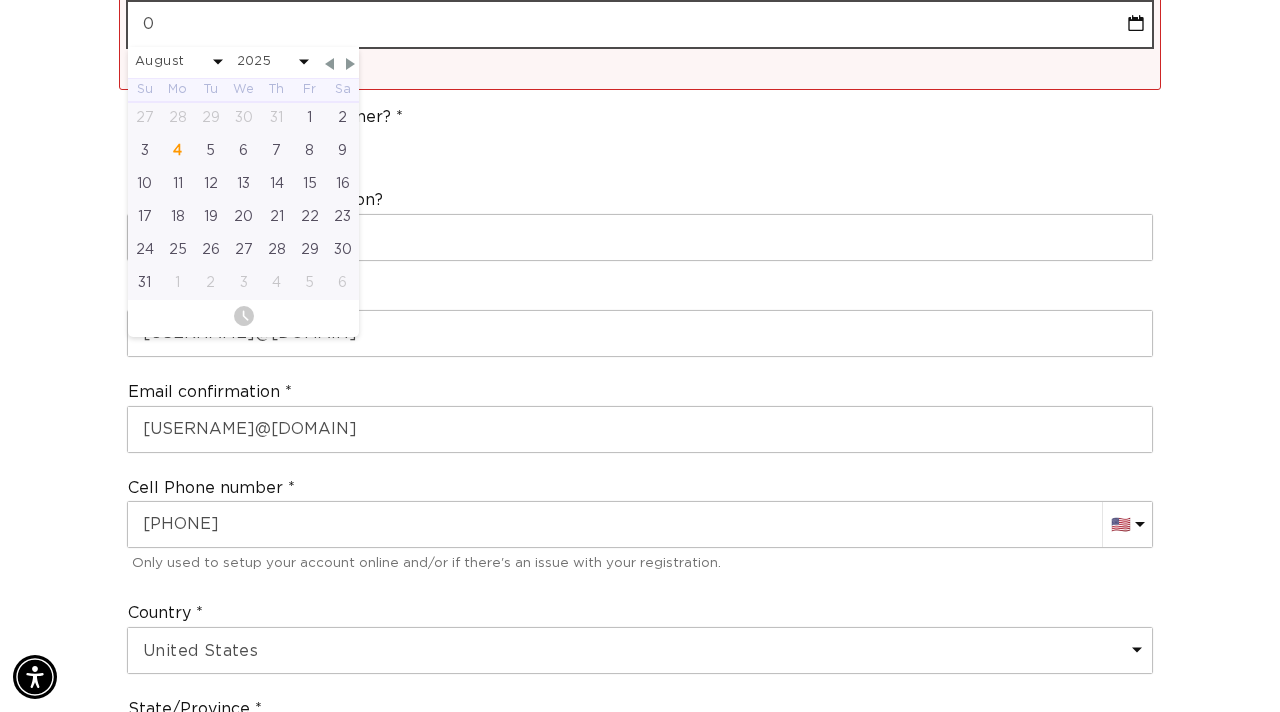 scroll, scrollTop: 0, scrollLeft: 1120, axis: horizontal 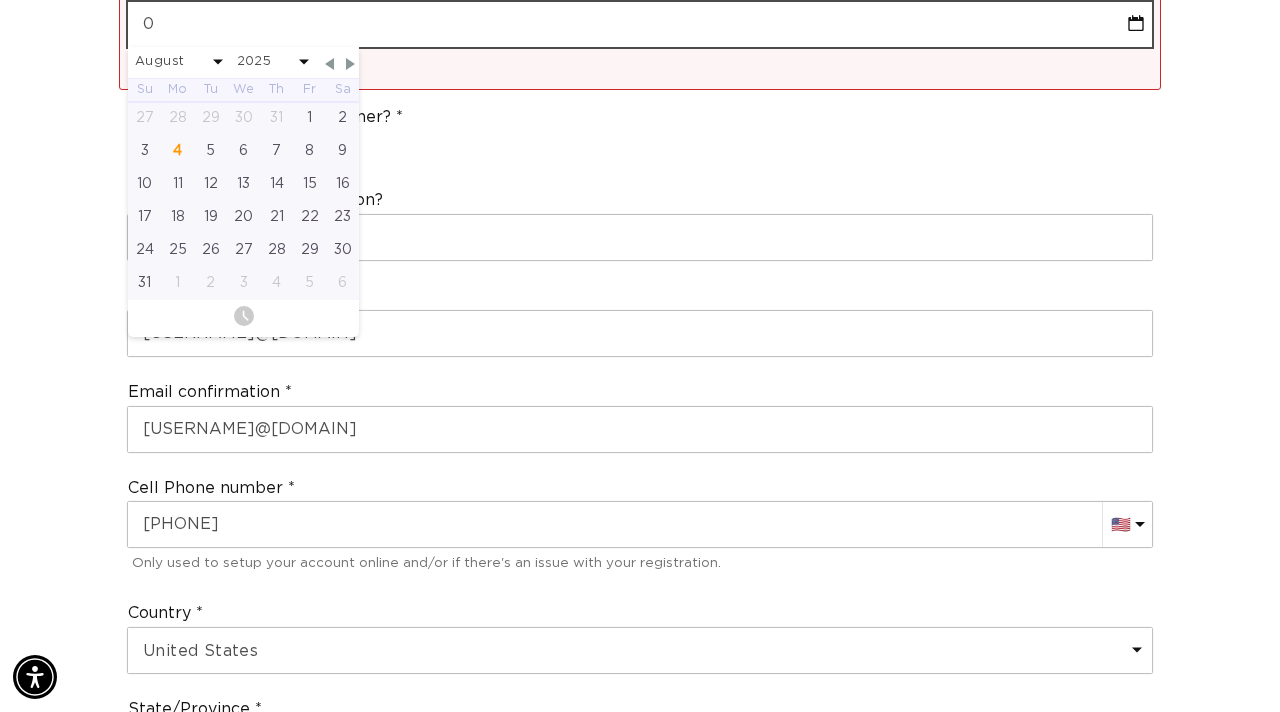 type on "06" 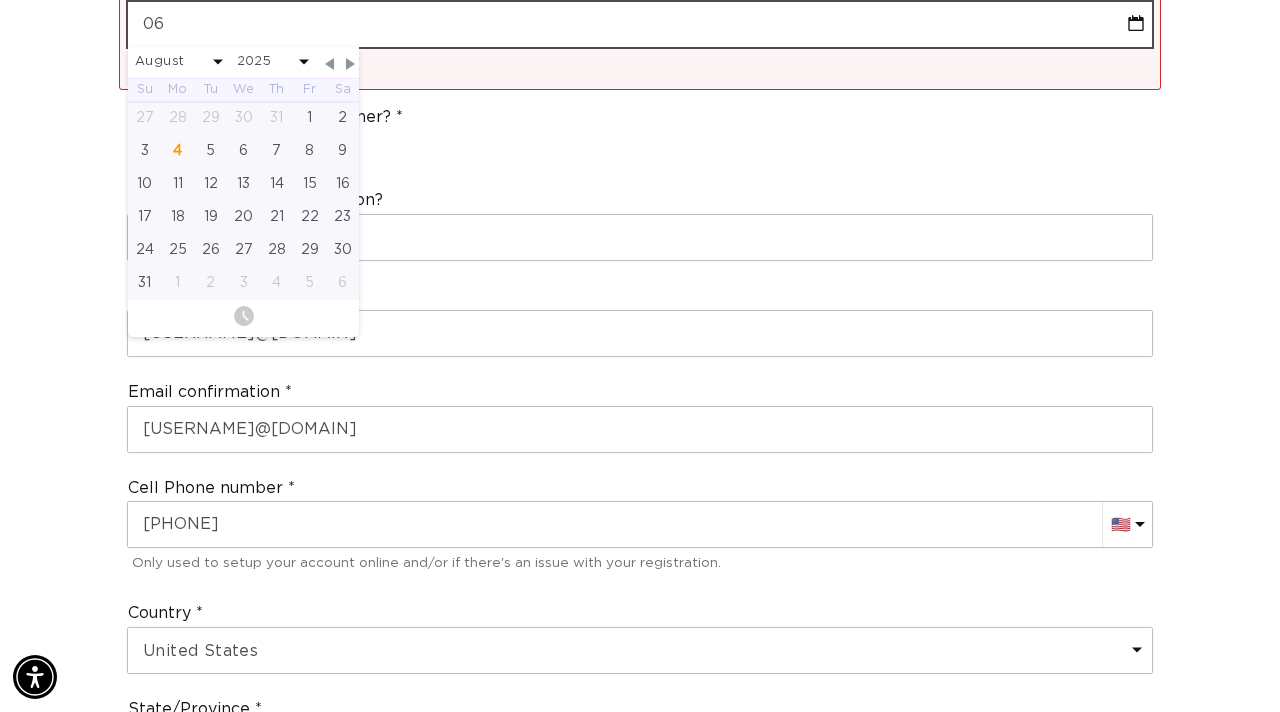 select on "7" 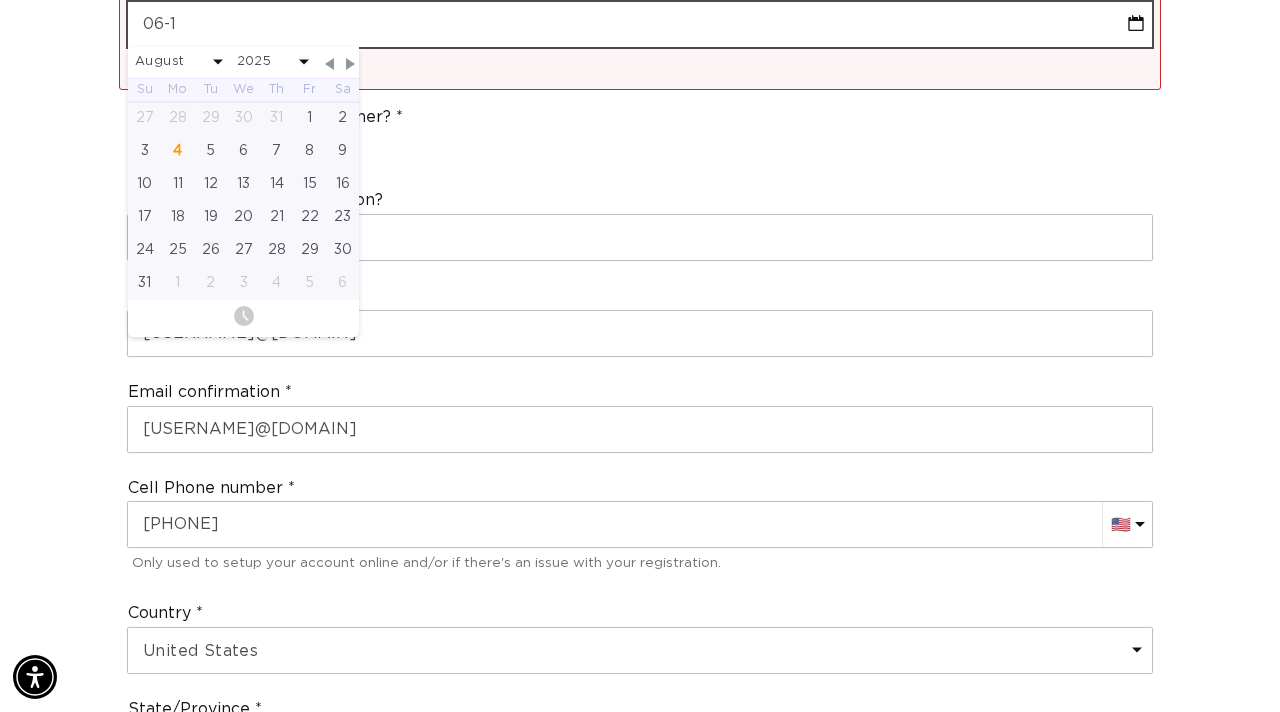 type on "06-13" 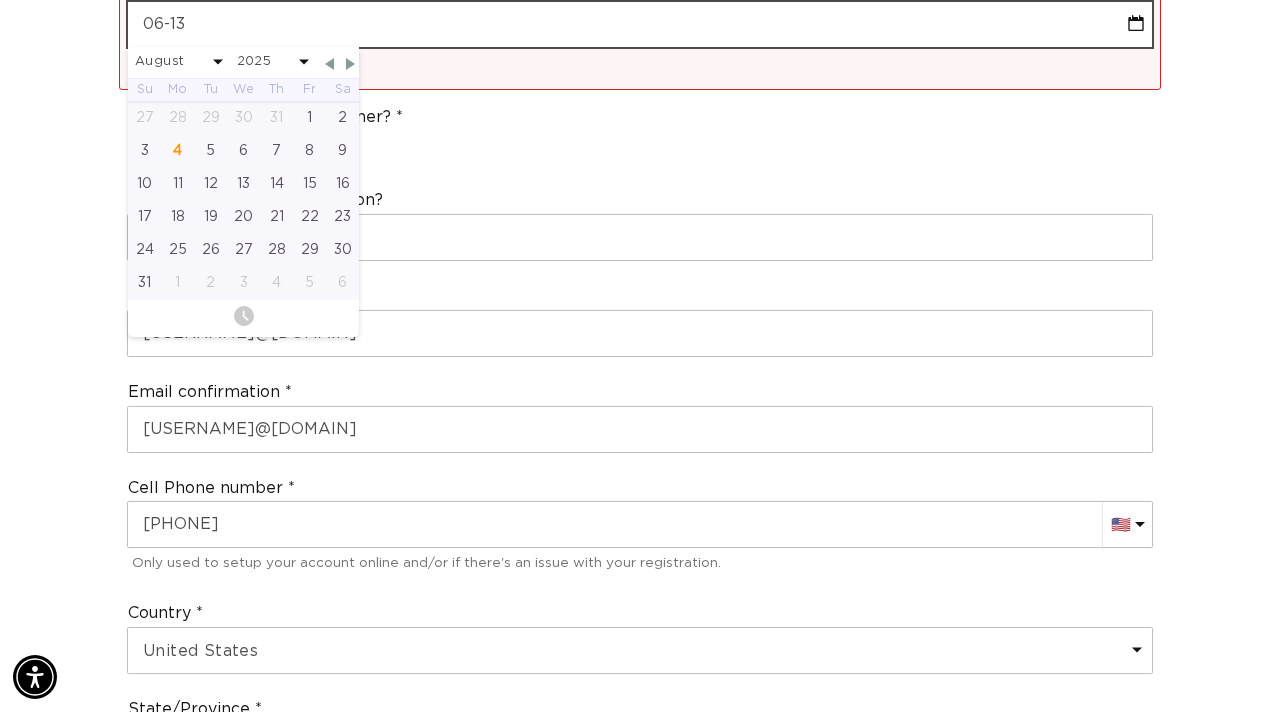 select on "7" 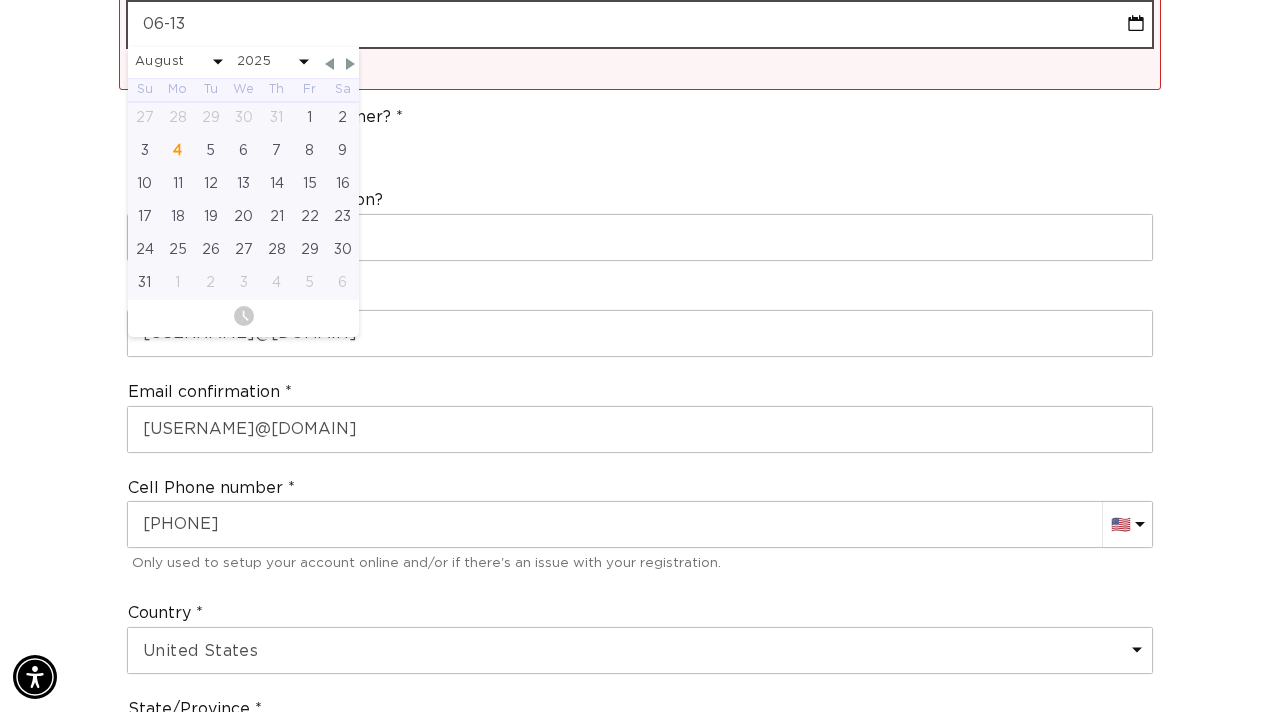 type on "06-13-1" 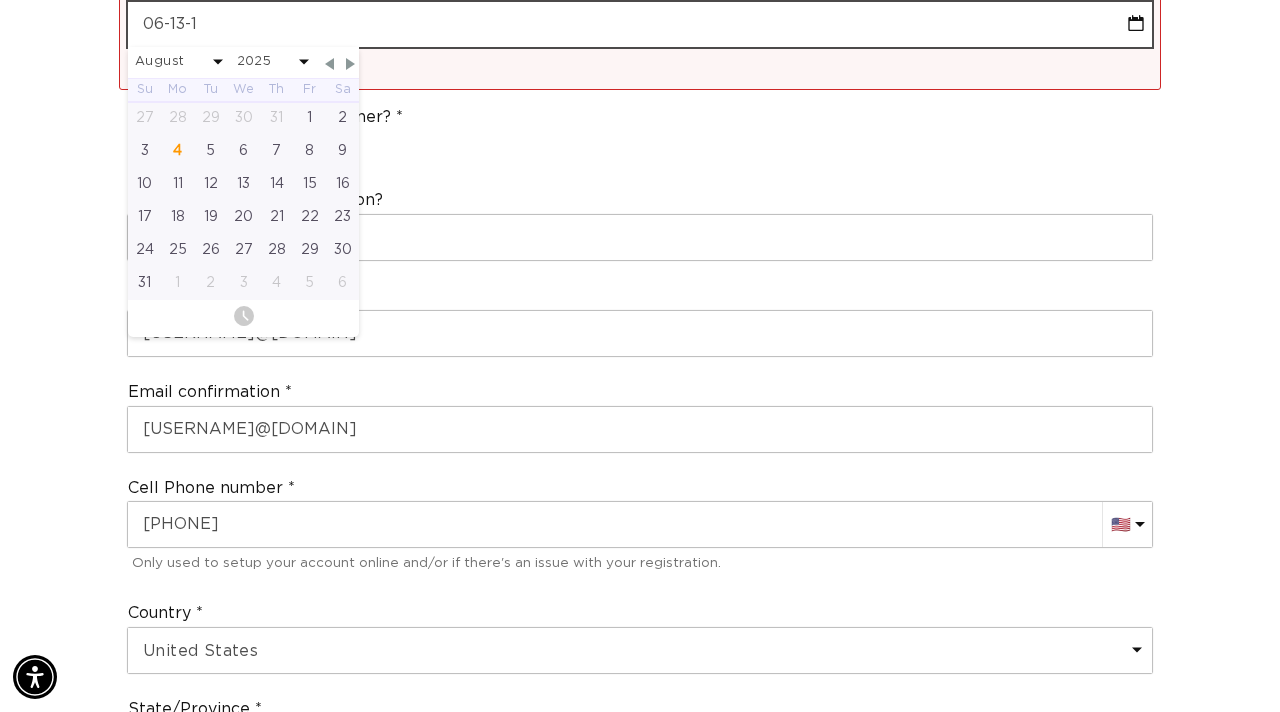 select on "7" 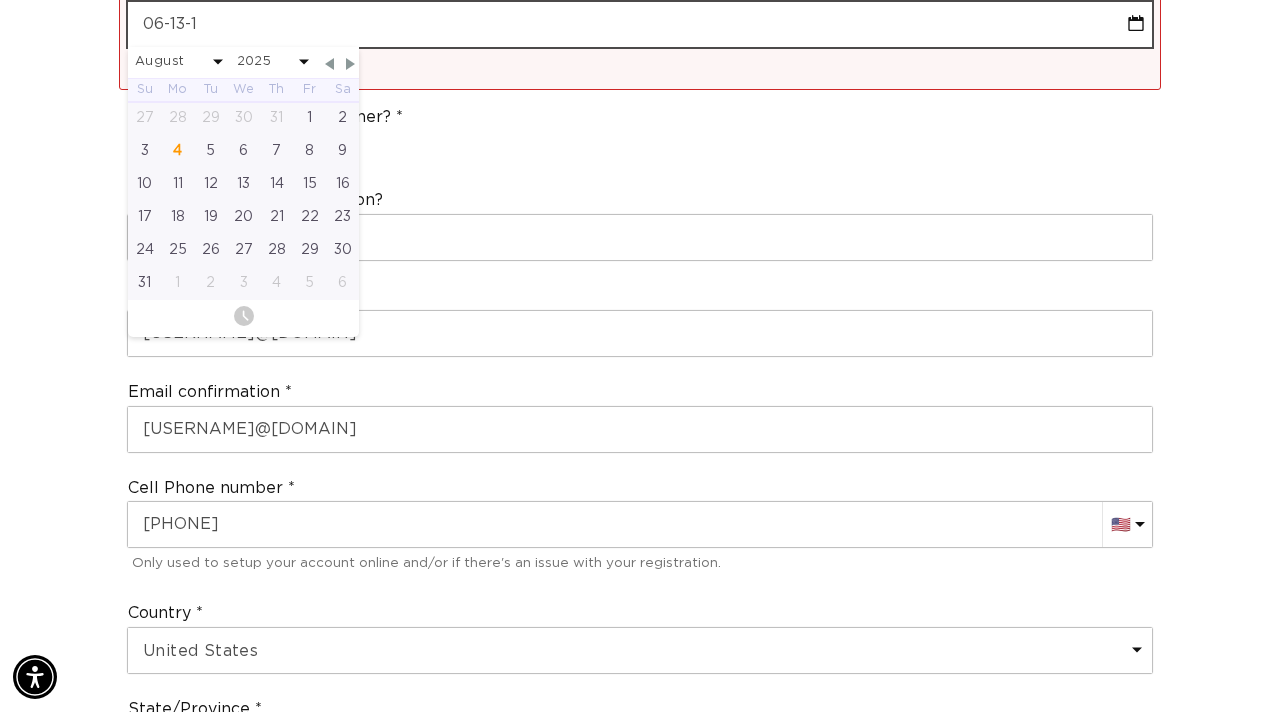scroll, scrollTop: 0, scrollLeft: 2241, axis: horizontal 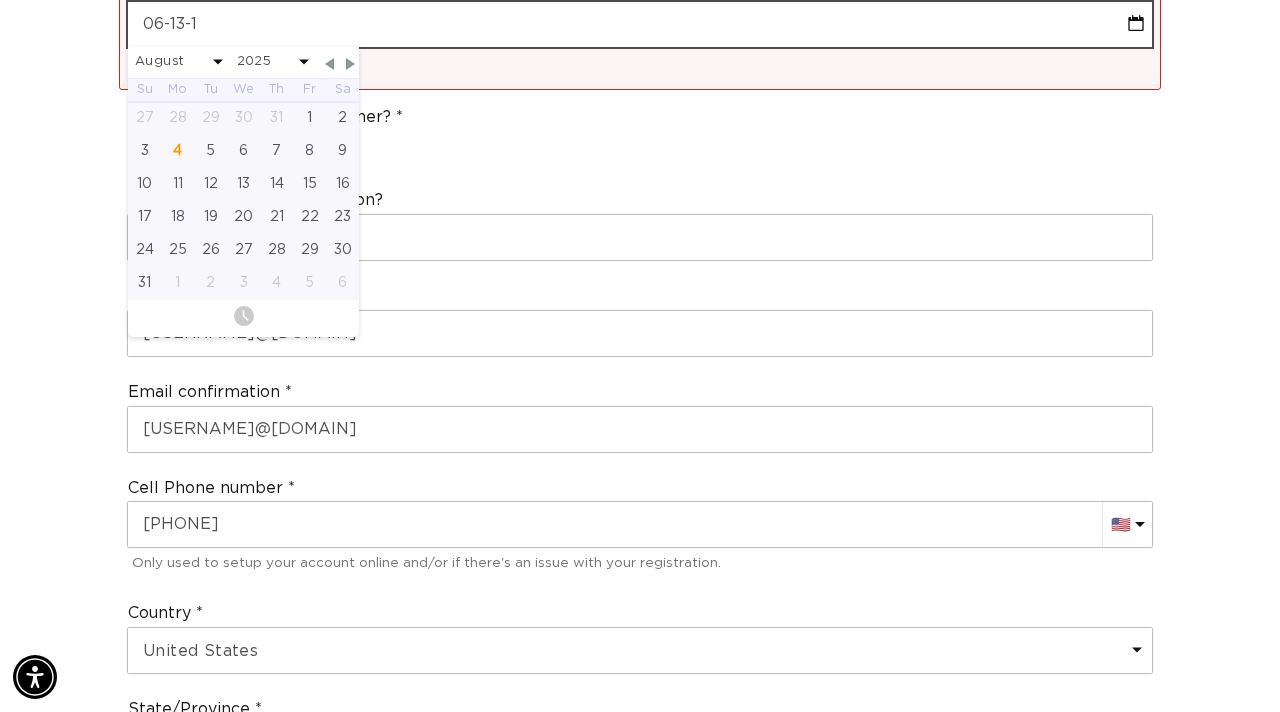 type on "06-13-19" 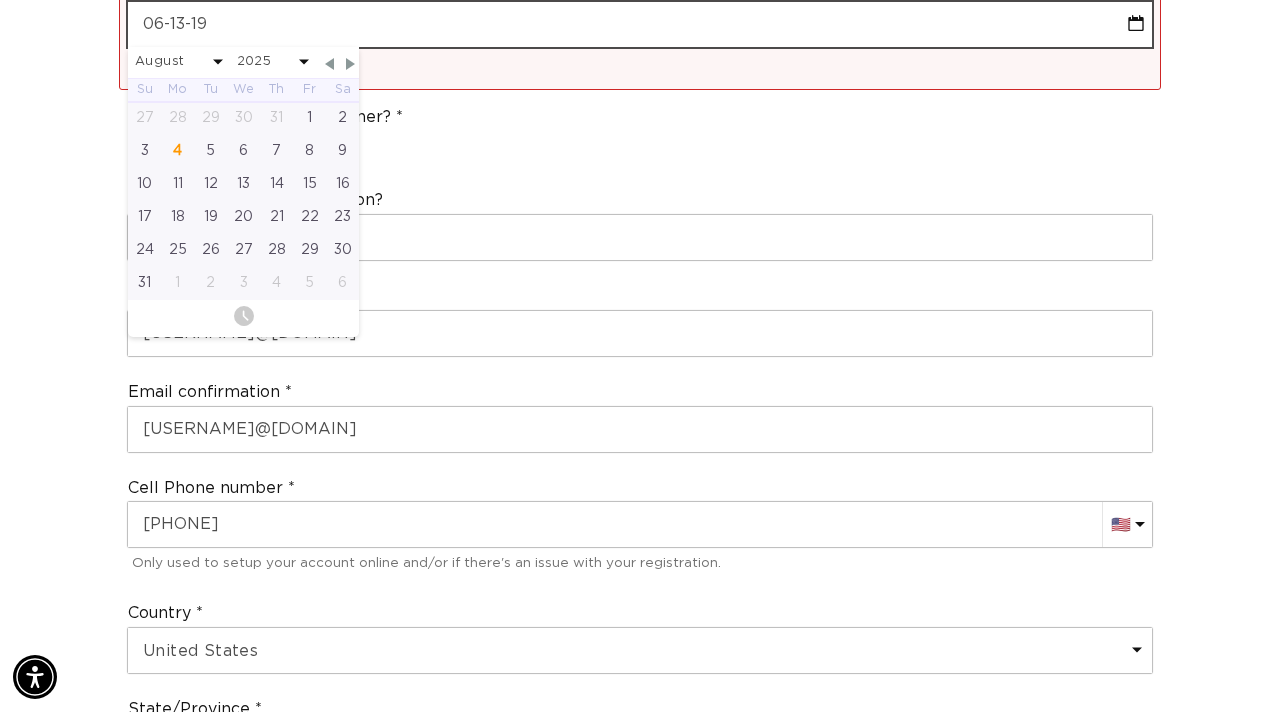 select on "7" 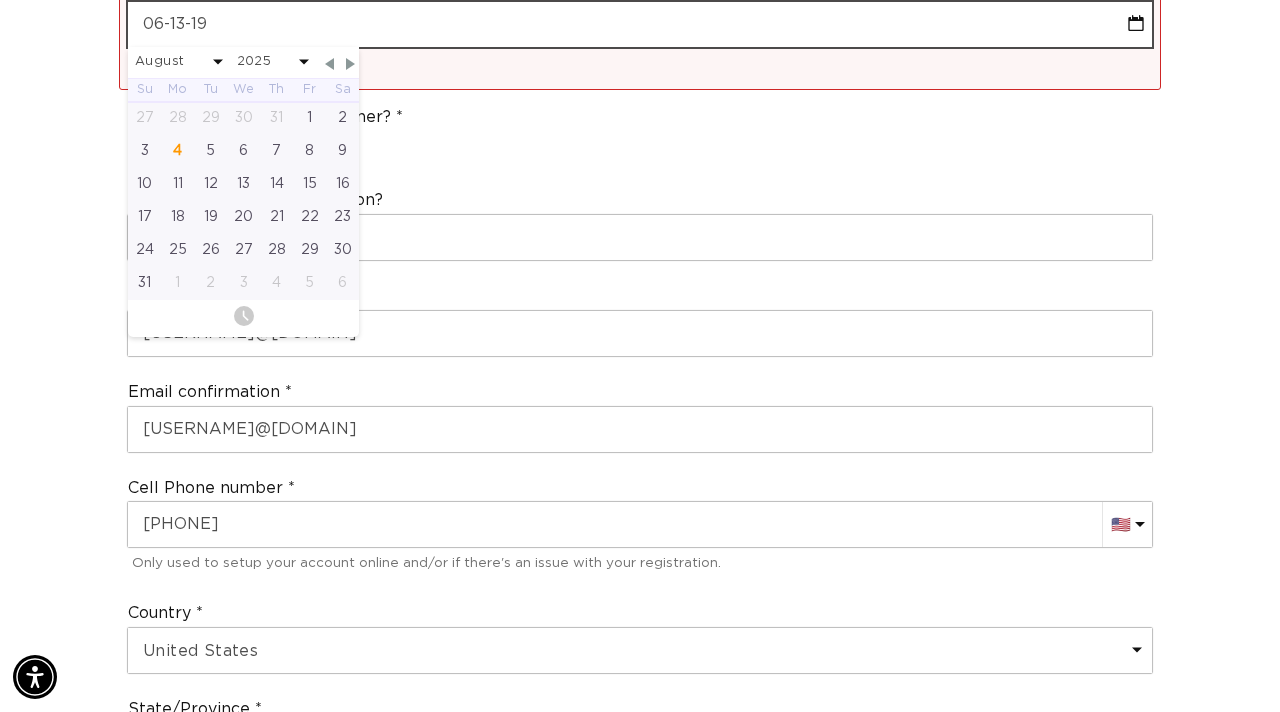 type on "06-13-197" 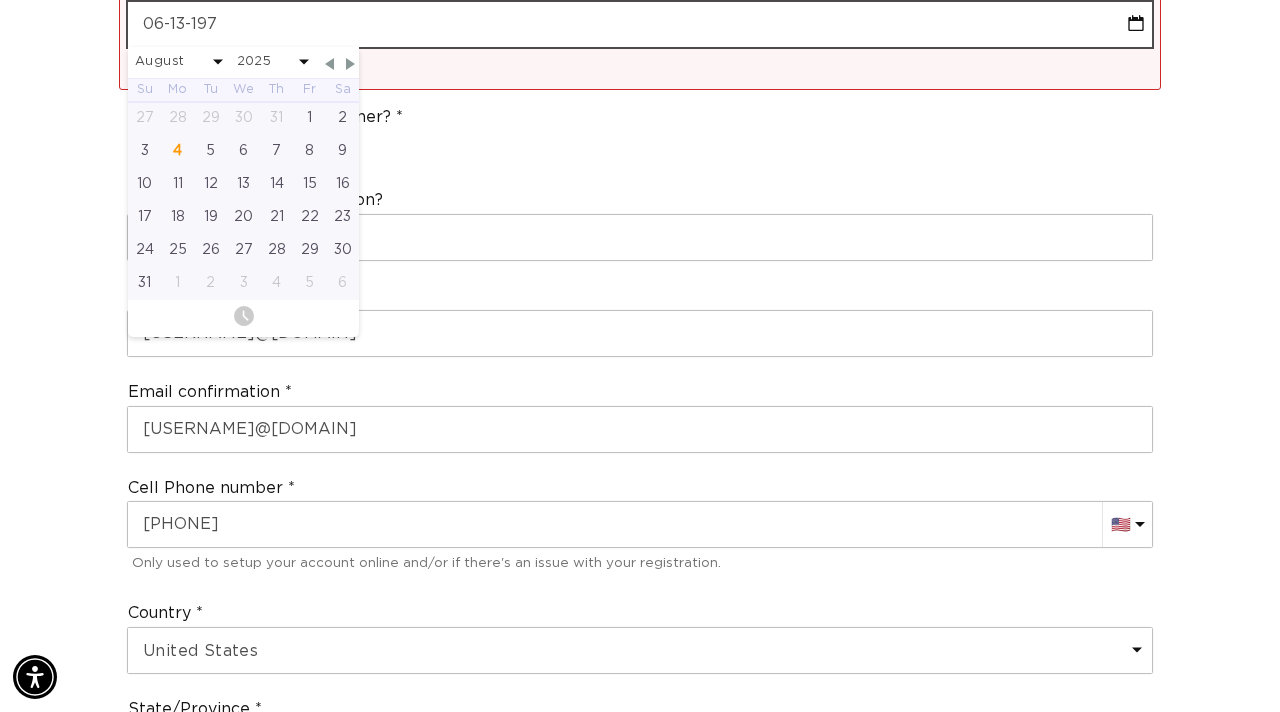 select on "7" 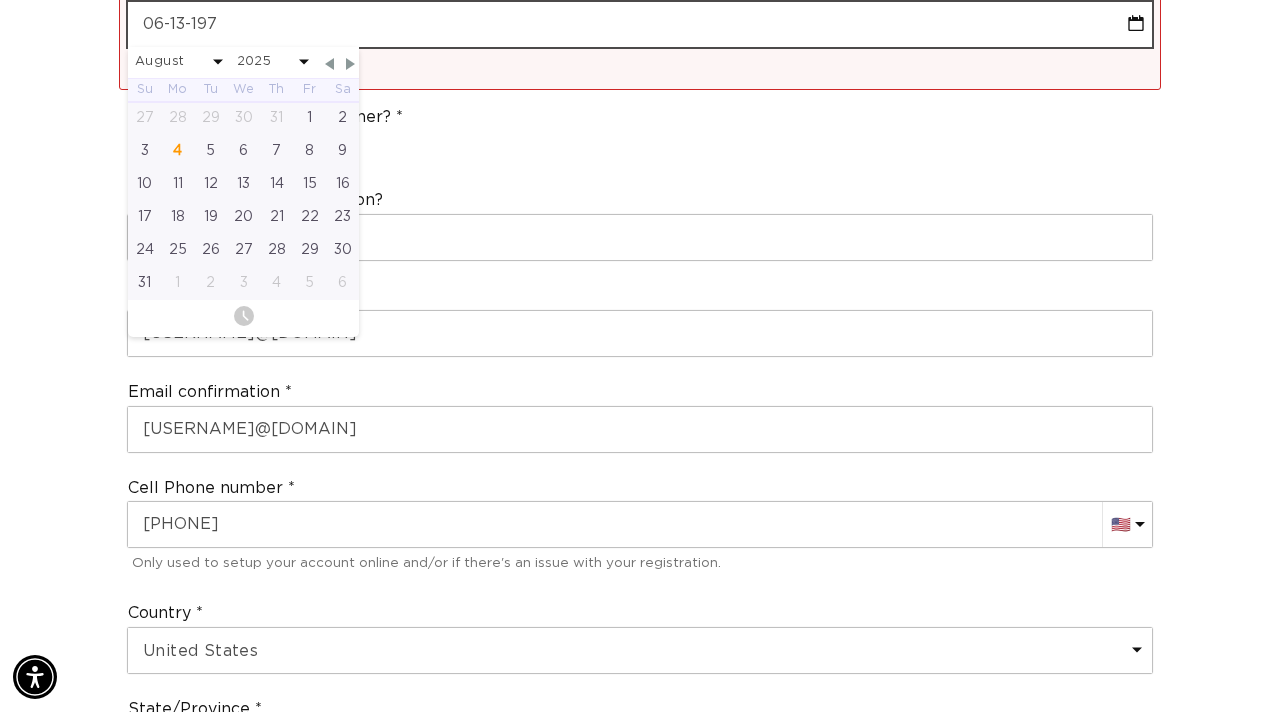 type on "06-13-1976" 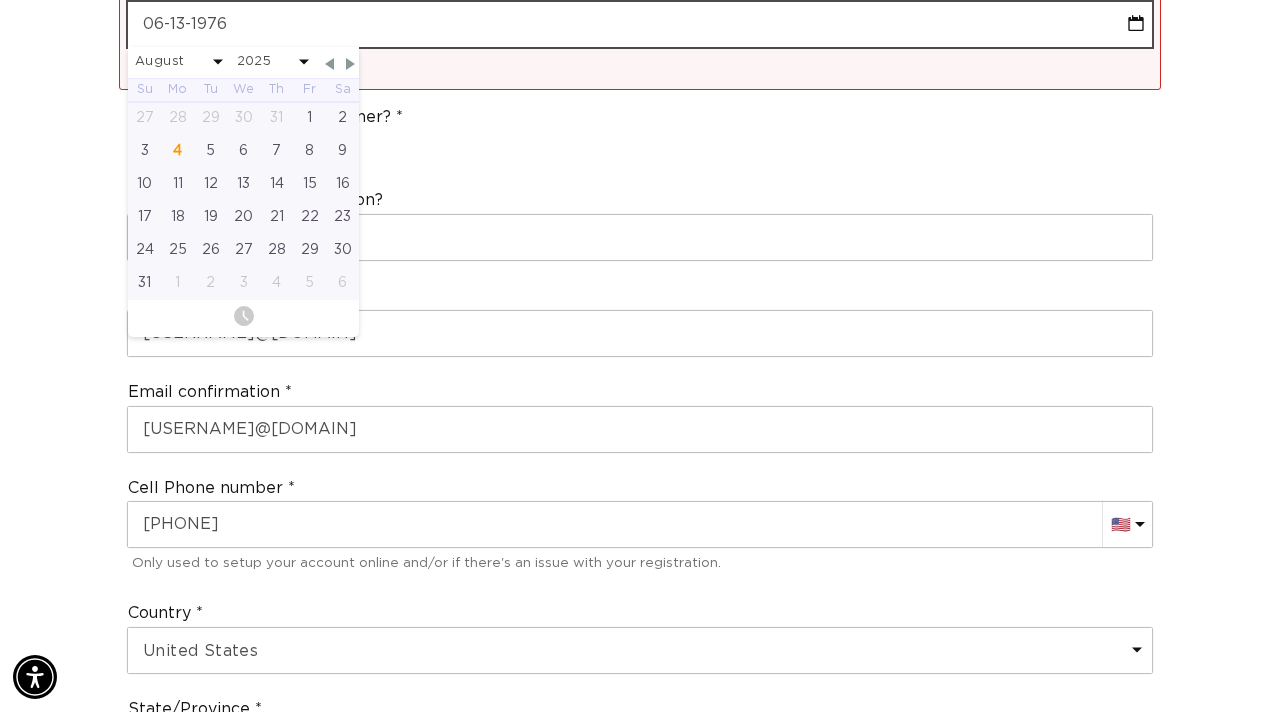 select on "5" 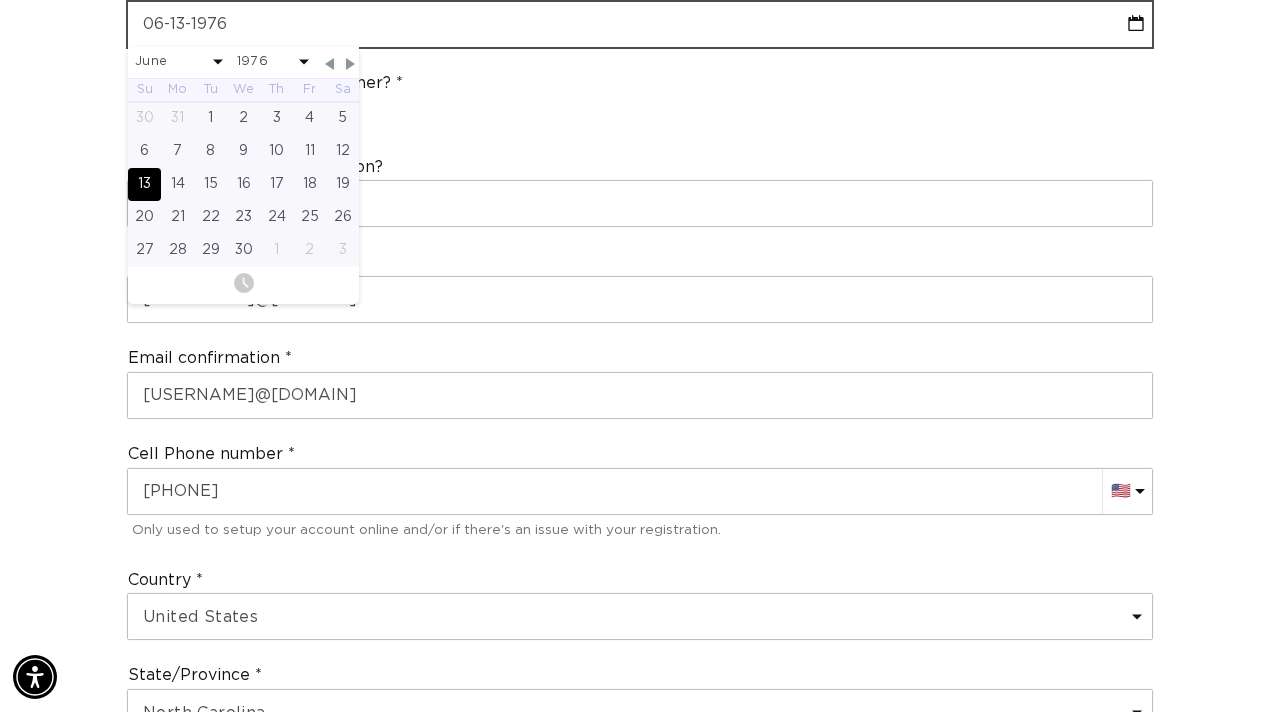 type on "06-13-1976" 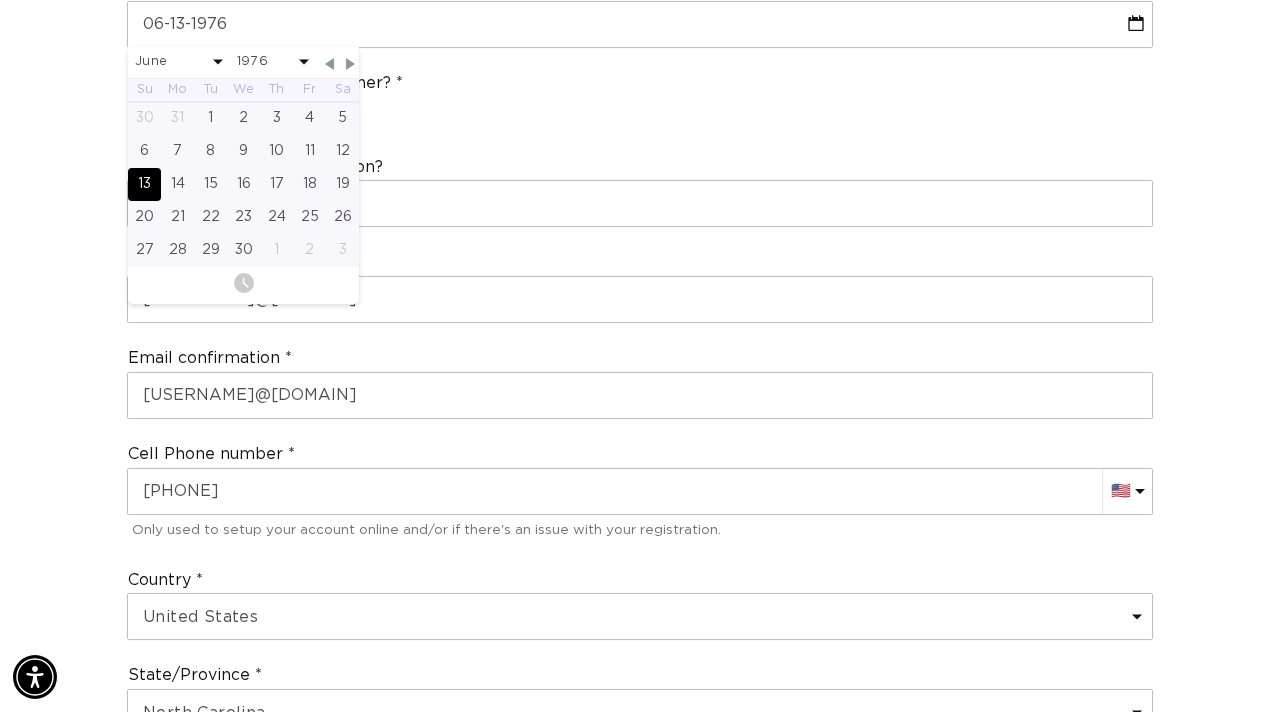 click on "What's the name of your salon?" at bounding box center (640, 192) 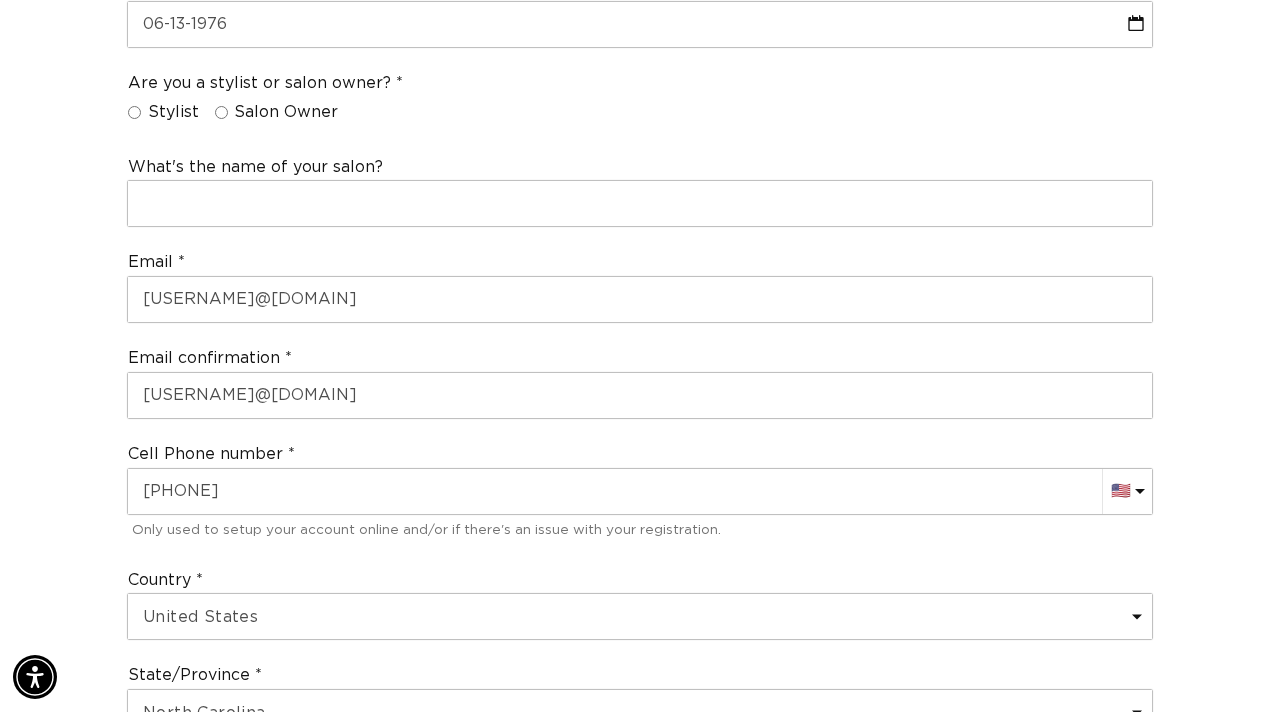 scroll, scrollTop: 0, scrollLeft: 0, axis: both 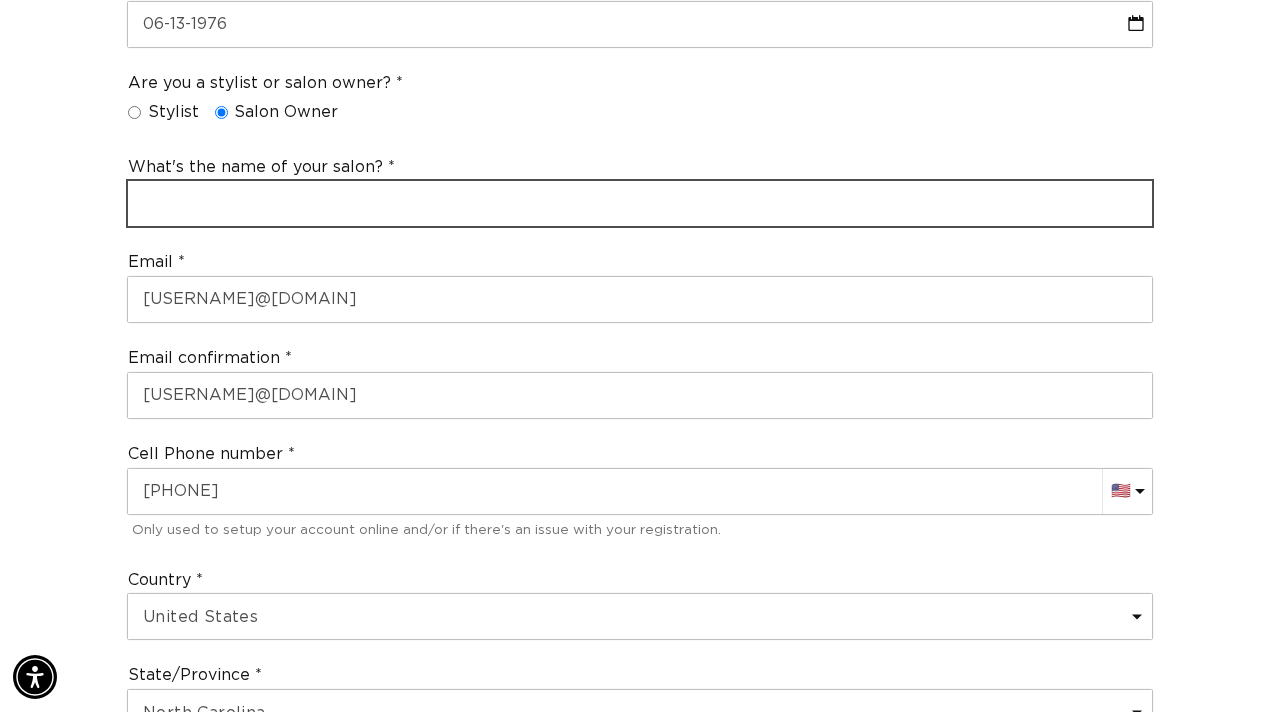 click at bounding box center [640, 203] 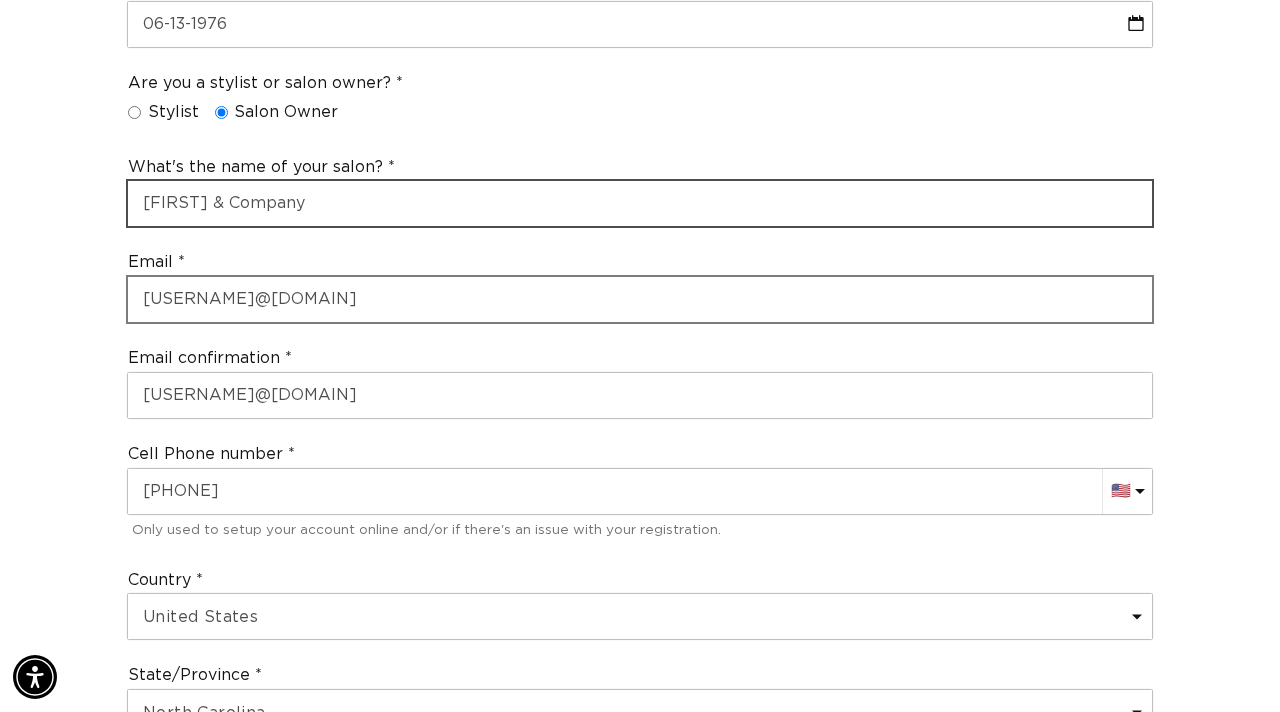 scroll, scrollTop: 0, scrollLeft: 2241, axis: horizontal 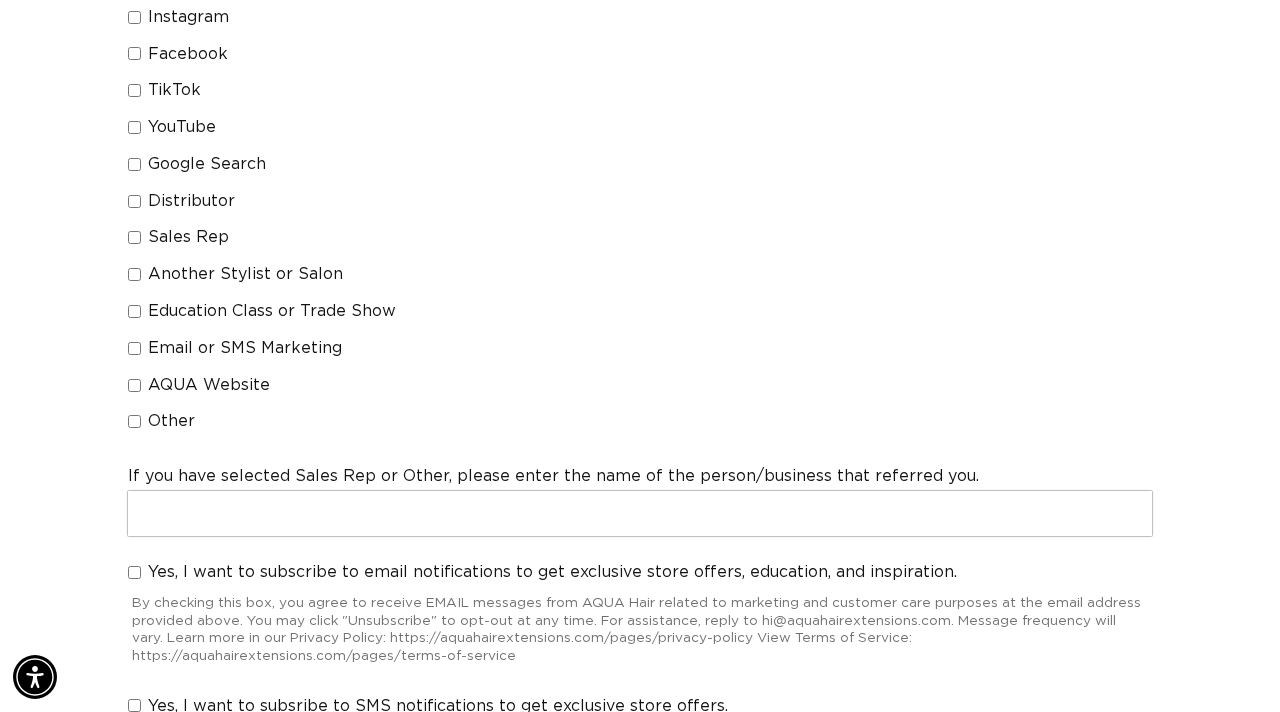 type on "Becky & Company" 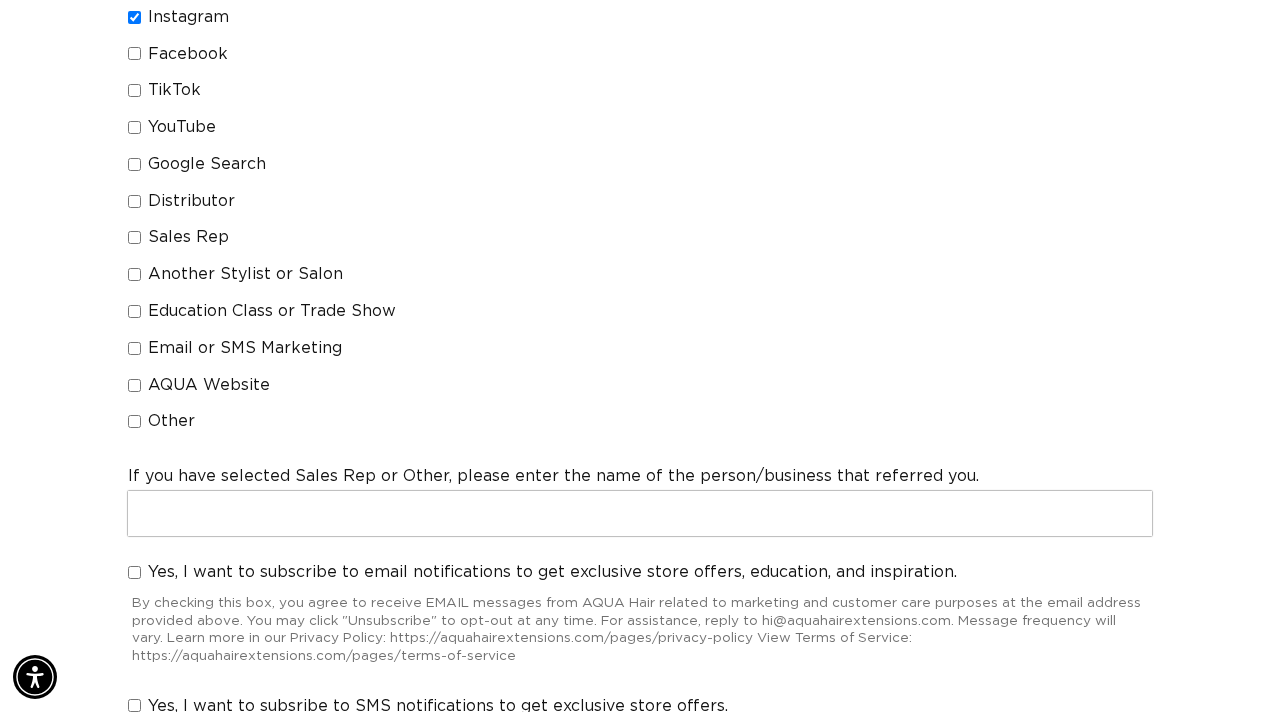 checkbox on "true" 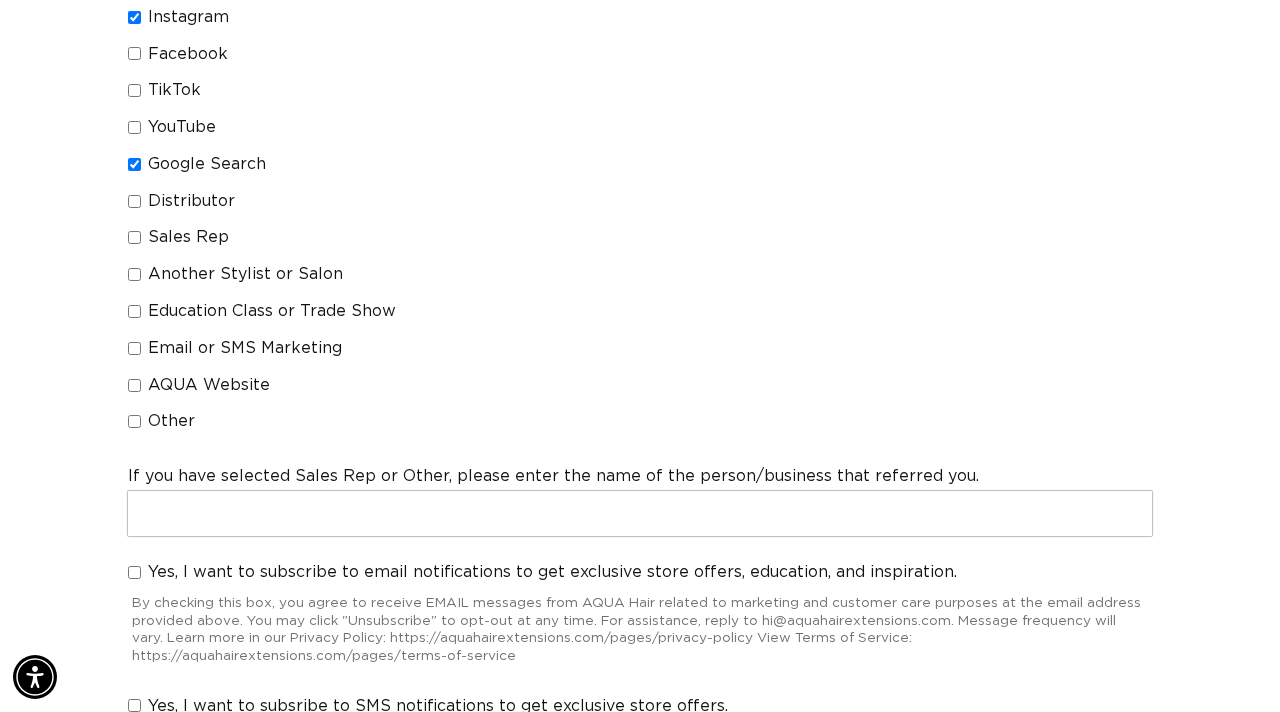 checkbox on "true" 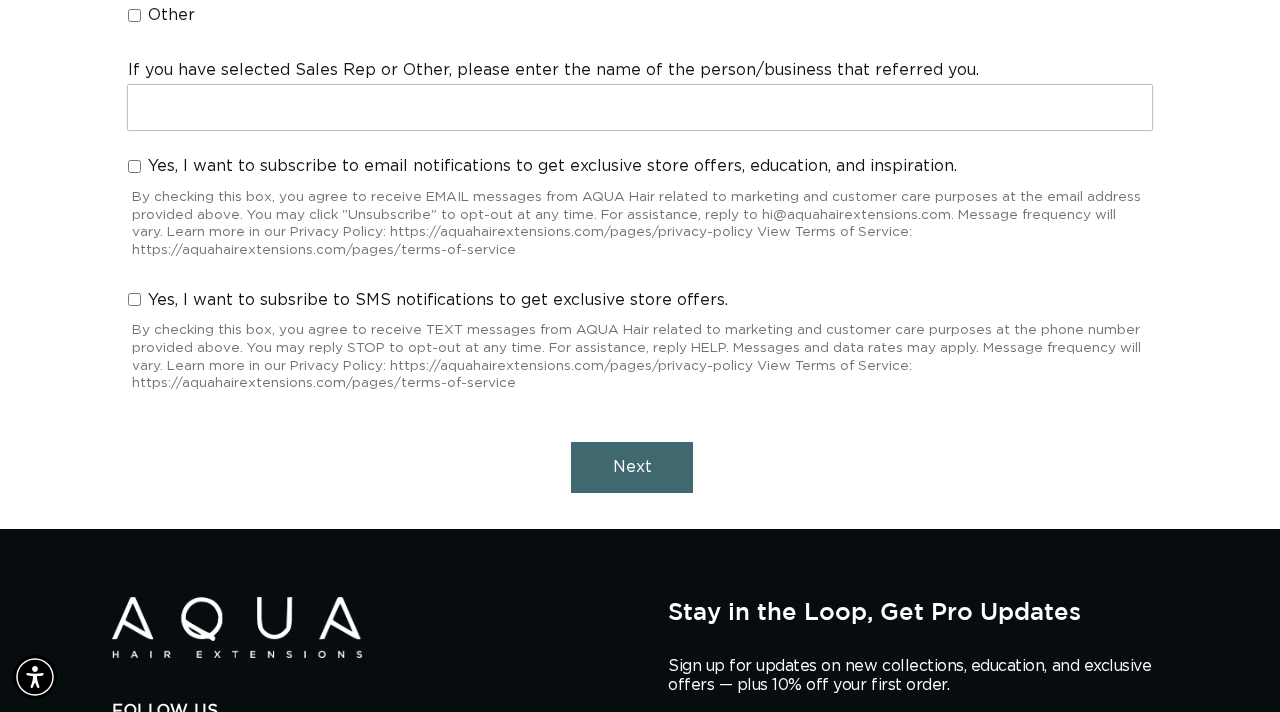 scroll, scrollTop: 2045, scrollLeft: 0, axis: vertical 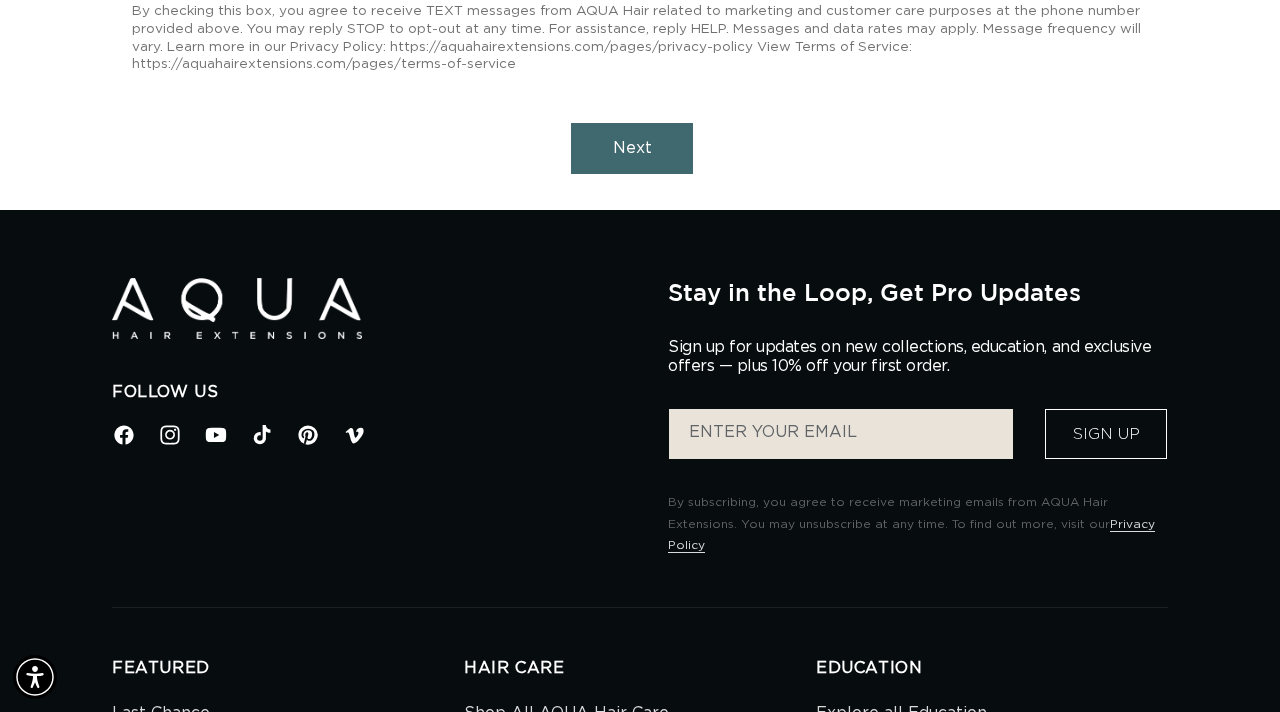 click on "Yes, I want to subscribe to email notifications to get exclusive store offers, education, and inspiration." at bounding box center [134, -153] 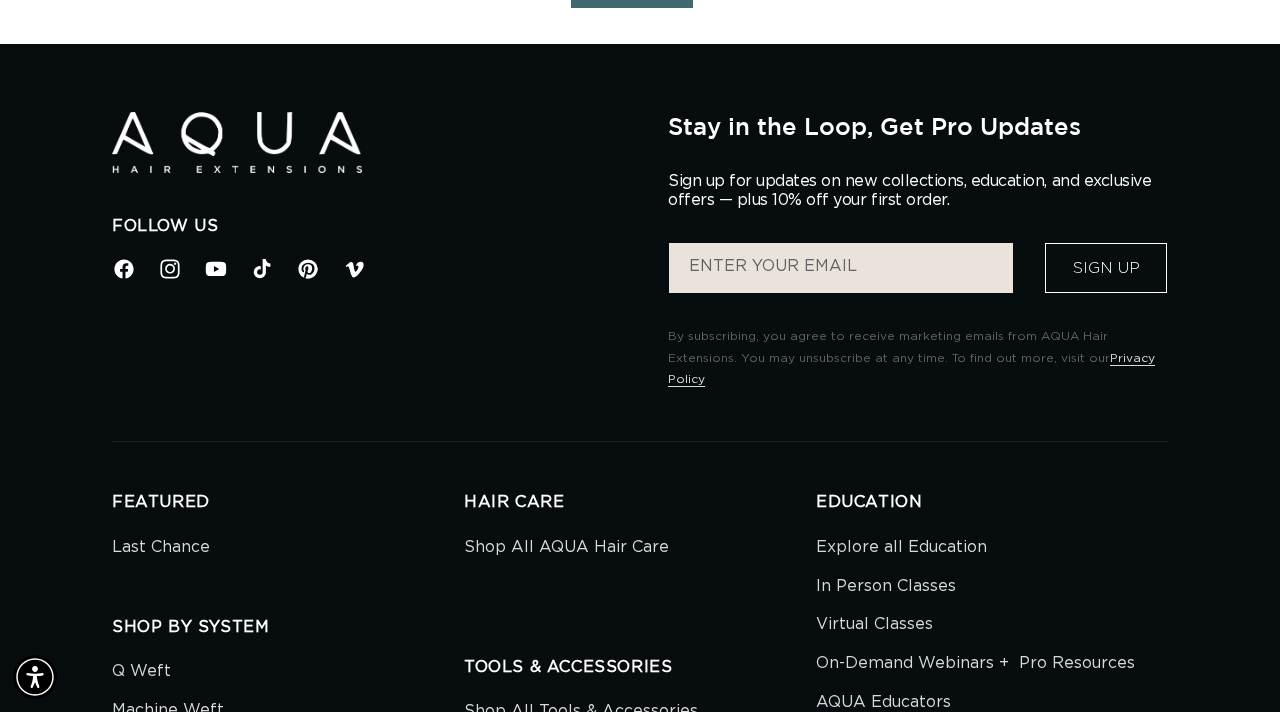 scroll, scrollTop: 2515, scrollLeft: 0, axis: vertical 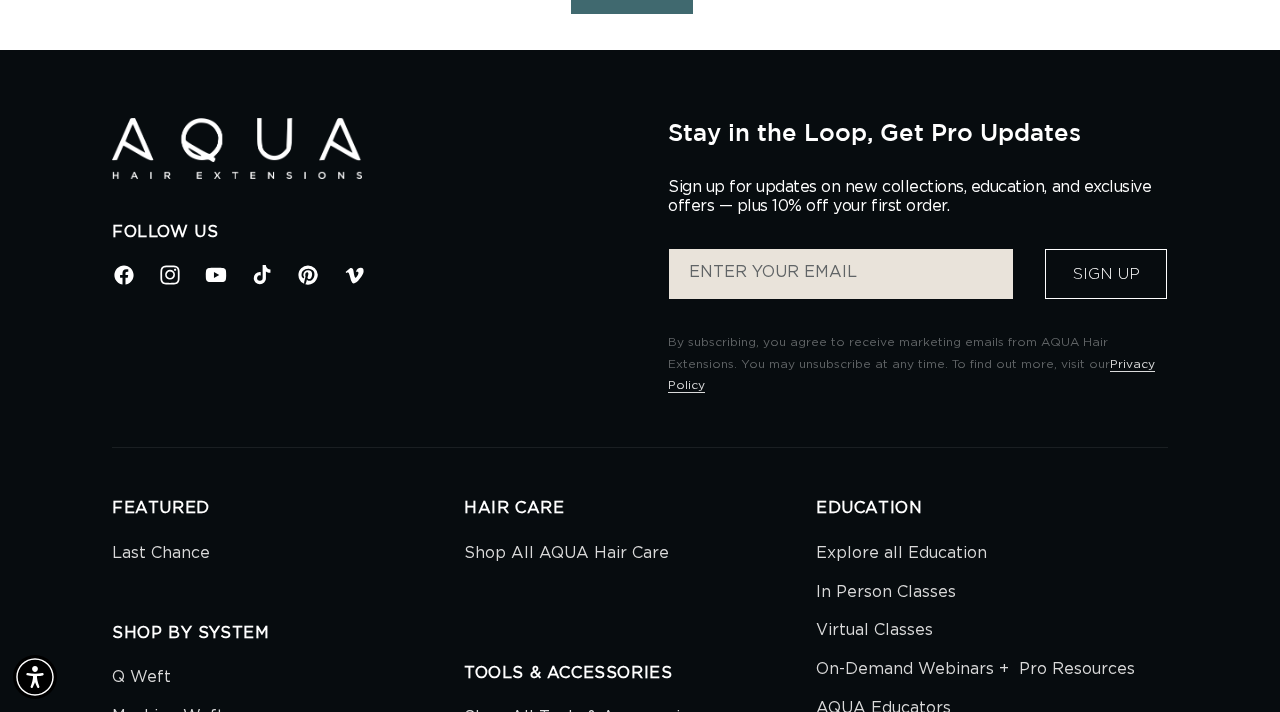 click on "Next" at bounding box center [632, -12] 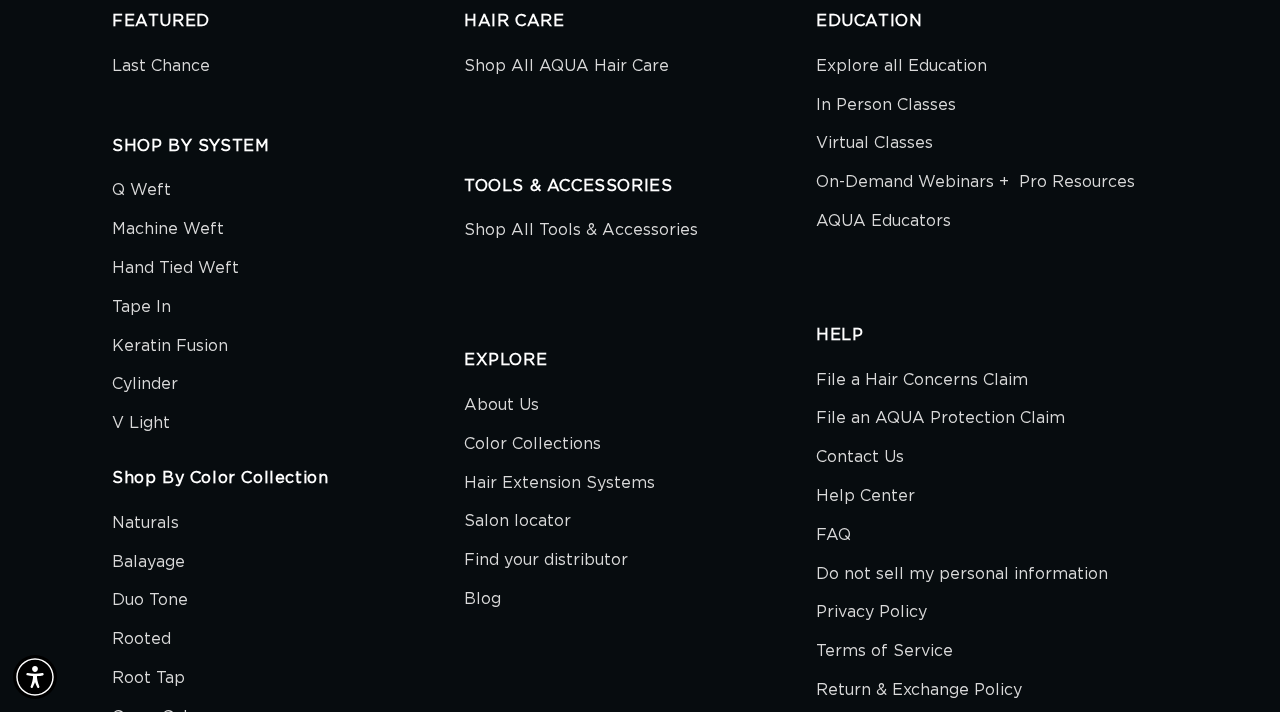 scroll, scrollTop: 1634, scrollLeft: 0, axis: vertical 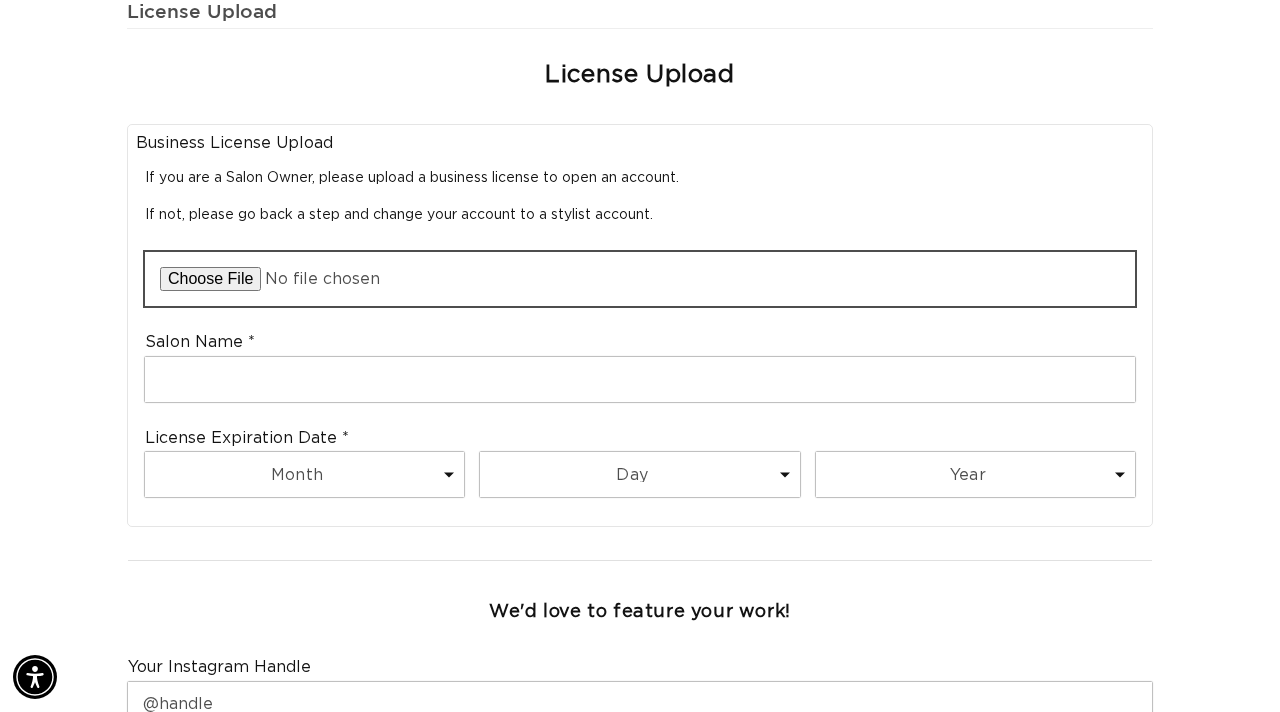 click at bounding box center [640, 279] 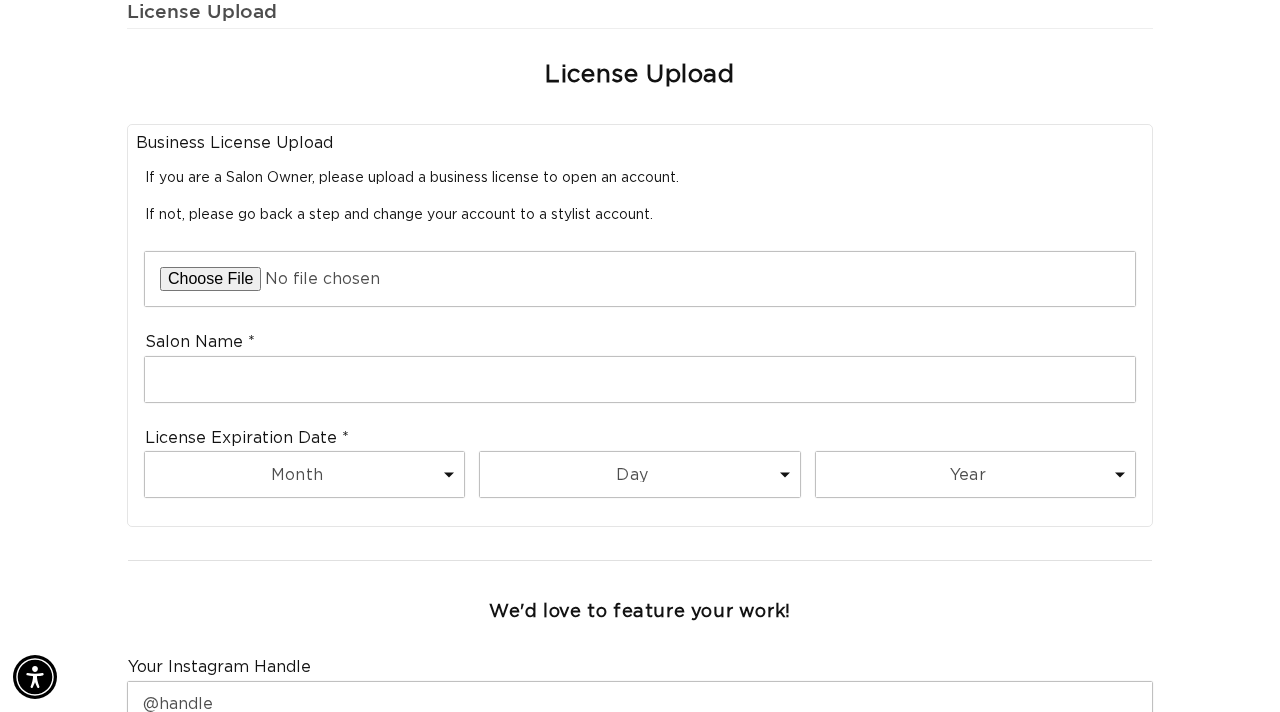 scroll, scrollTop: 0, scrollLeft: 0, axis: both 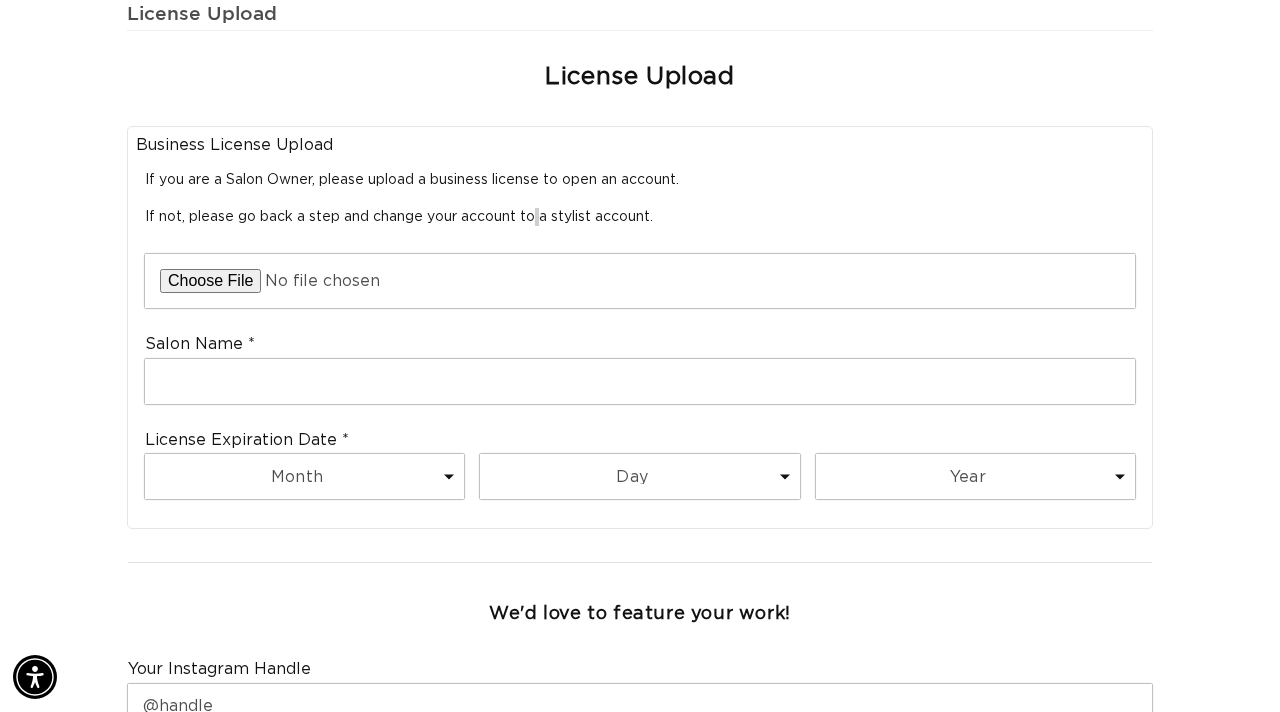 drag, startPoint x: 546, startPoint y: 376, endPoint x: 512, endPoint y: 393, distance: 38.013157 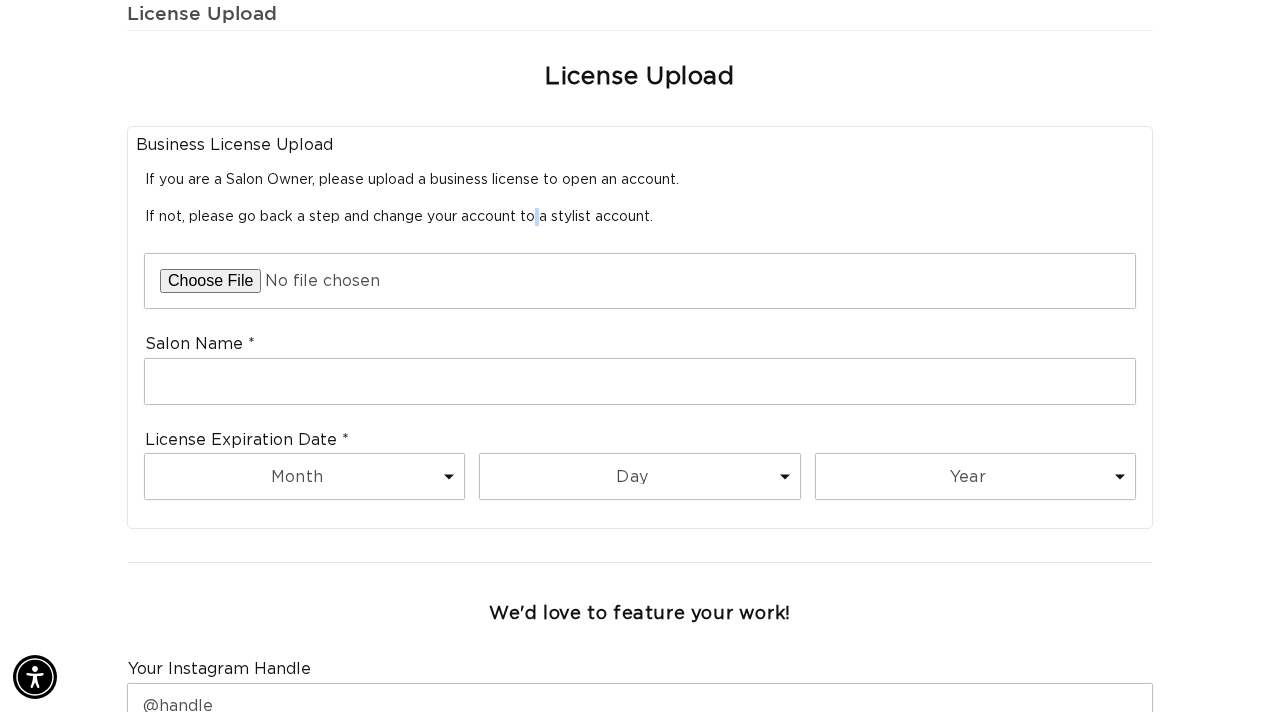 scroll, scrollTop: 0, scrollLeft: 2241, axis: horizontal 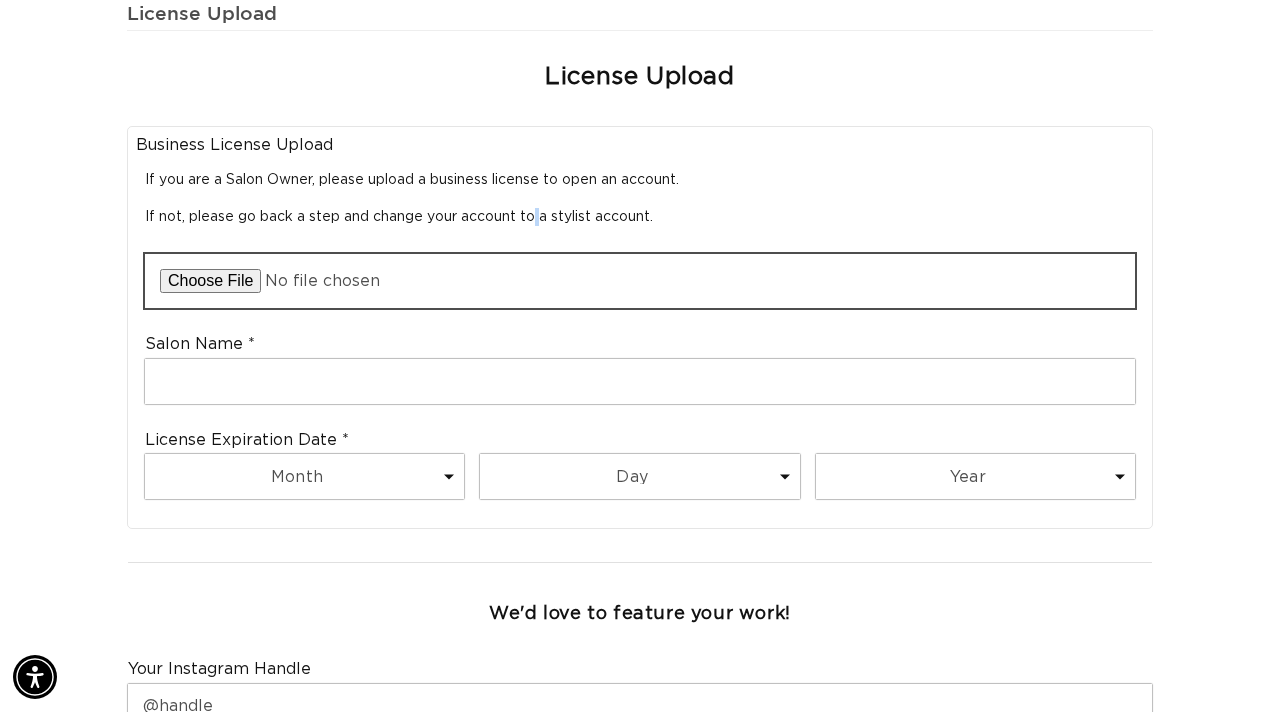 click at bounding box center [640, 281] 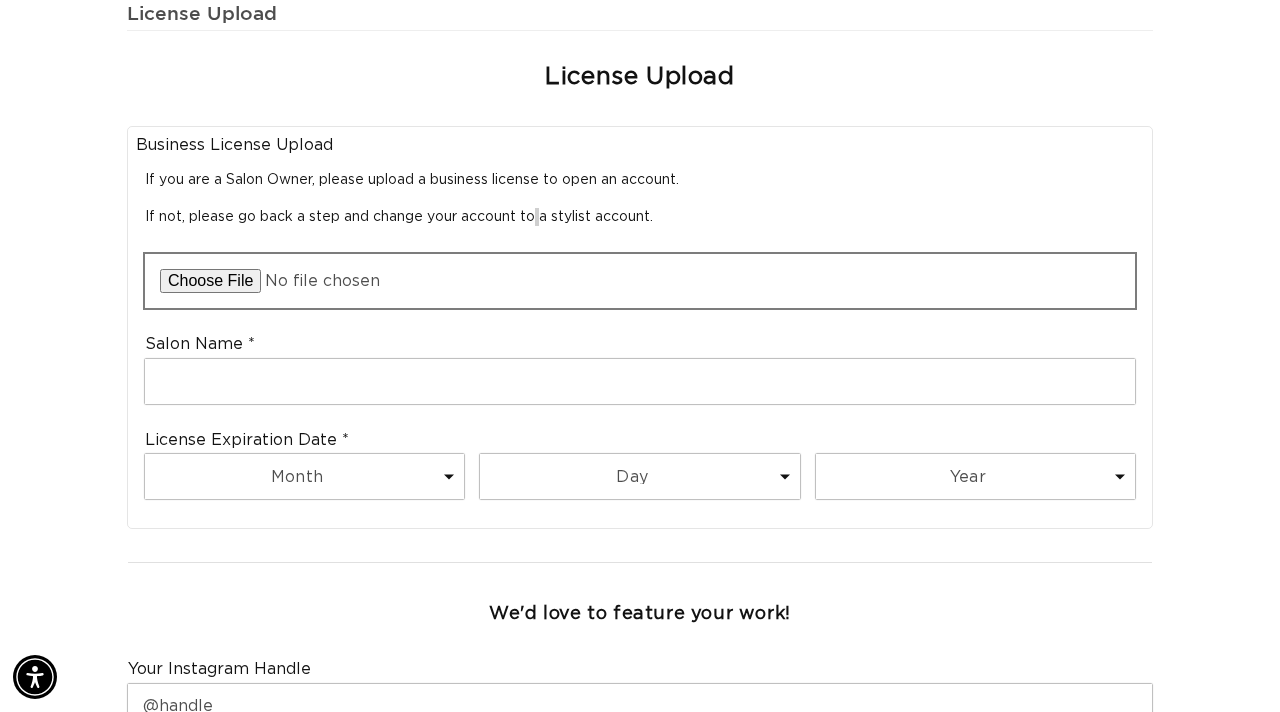 scroll, scrollTop: 0, scrollLeft: 0, axis: both 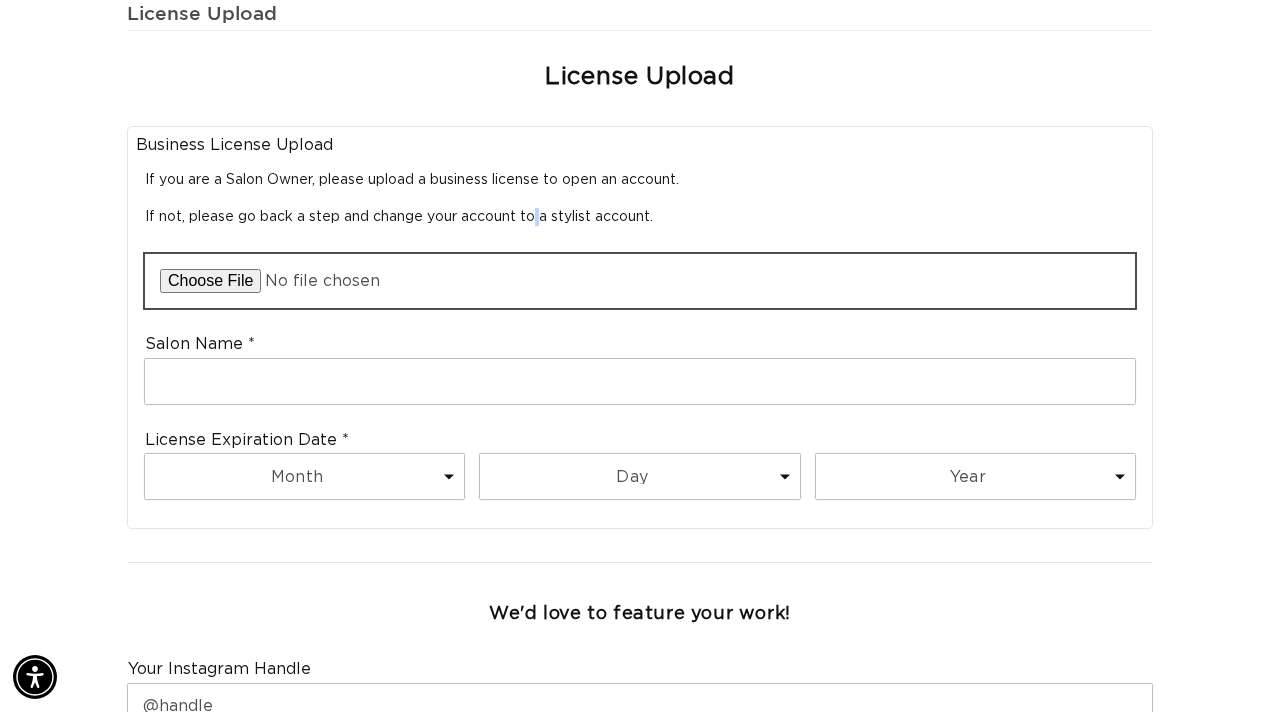 type on "C:\fakepath\IMG_9271 2.JPG" 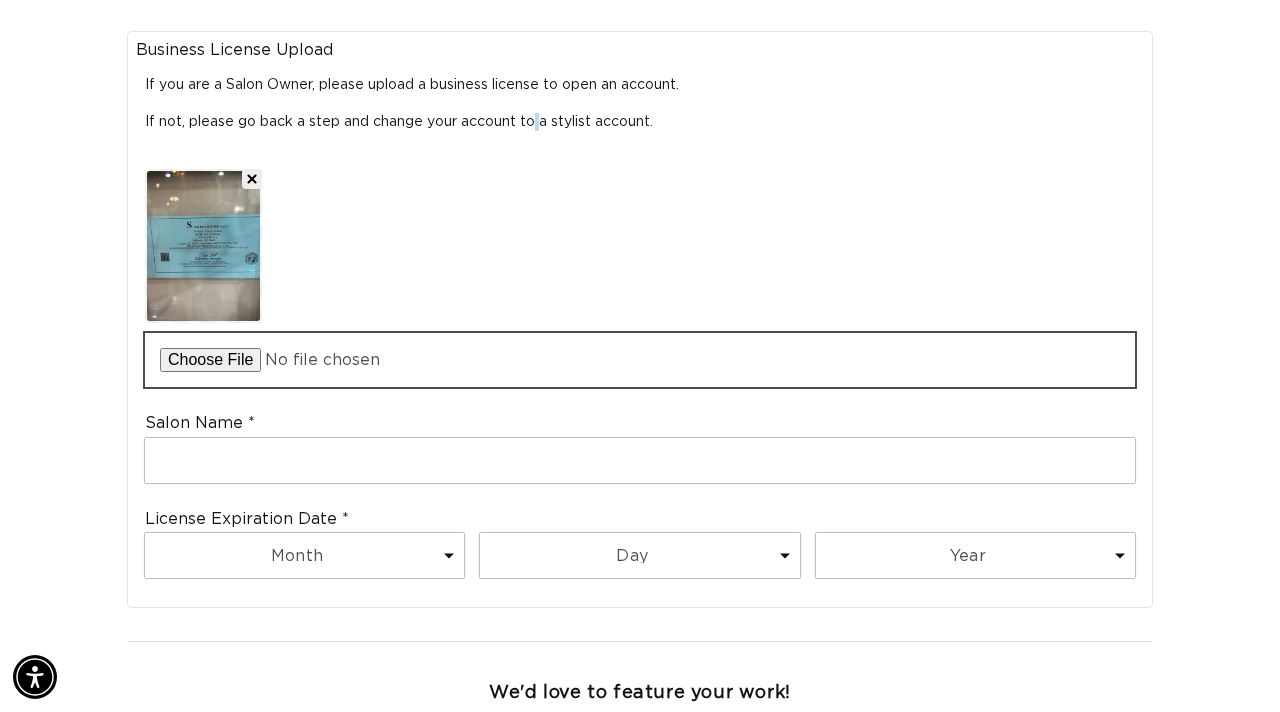 scroll, scrollTop: 693, scrollLeft: 0, axis: vertical 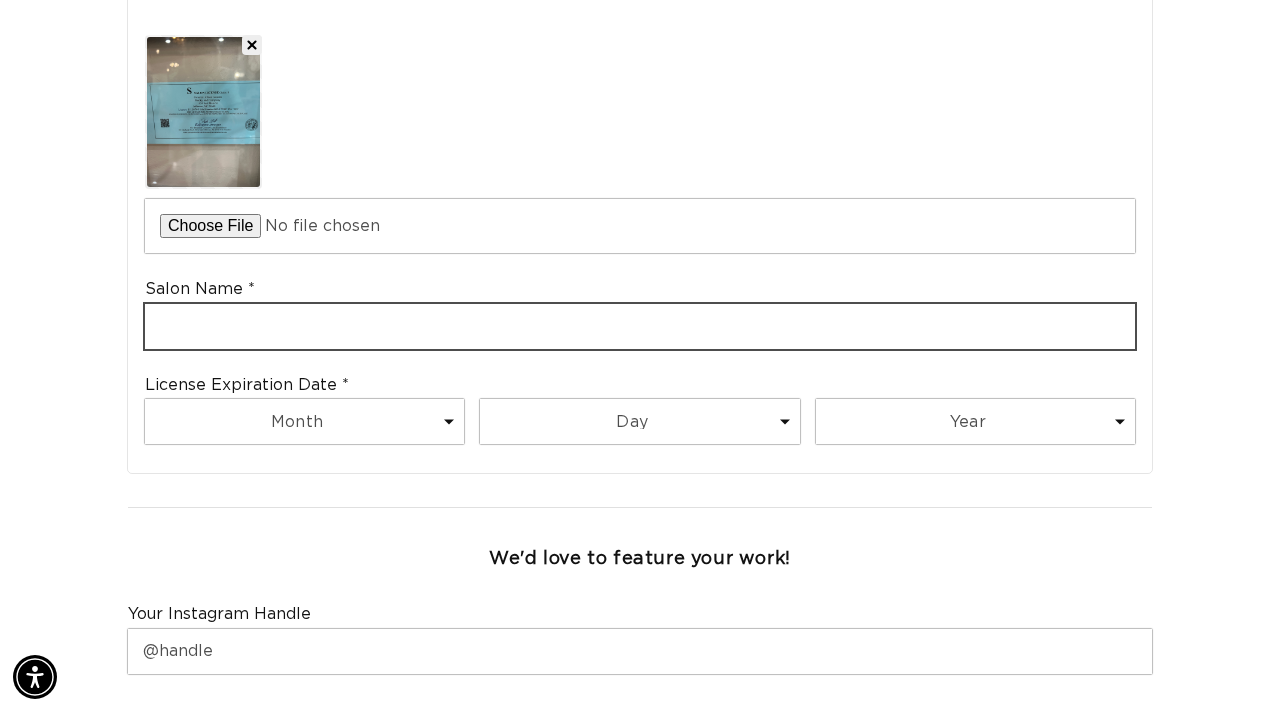 click at bounding box center [640, 326] 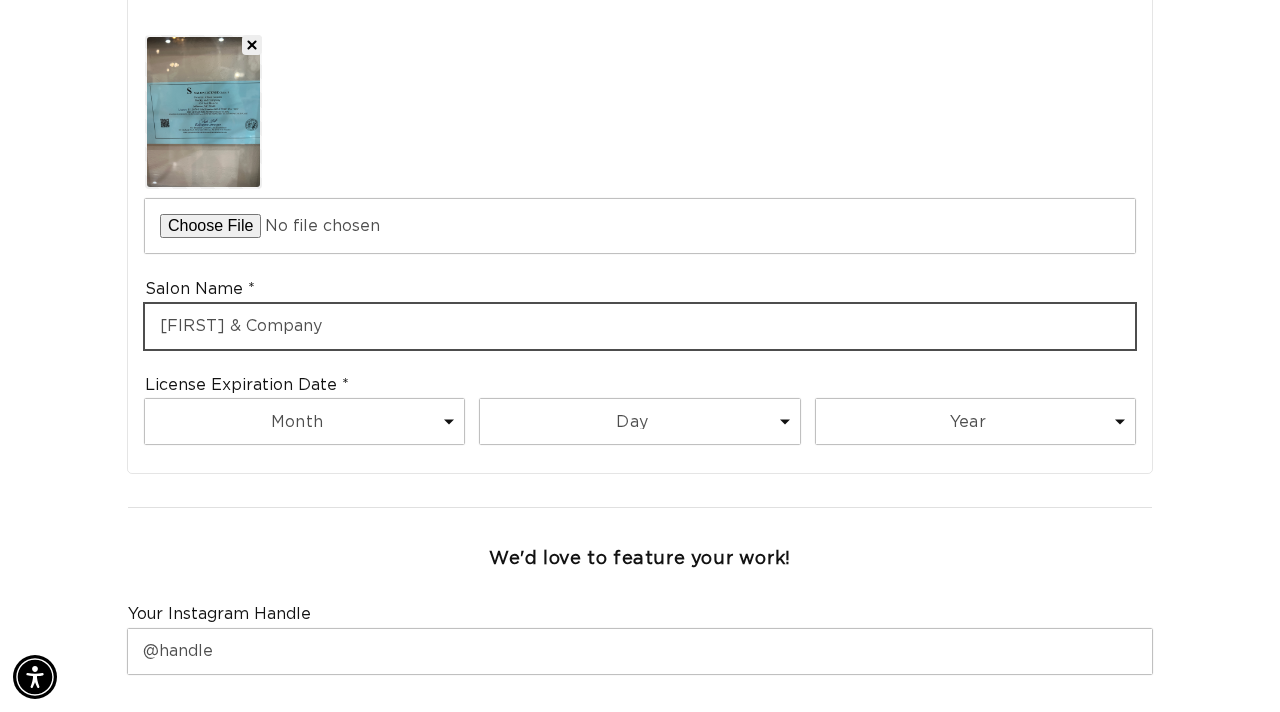 scroll, scrollTop: 0, scrollLeft: 1120, axis: horizontal 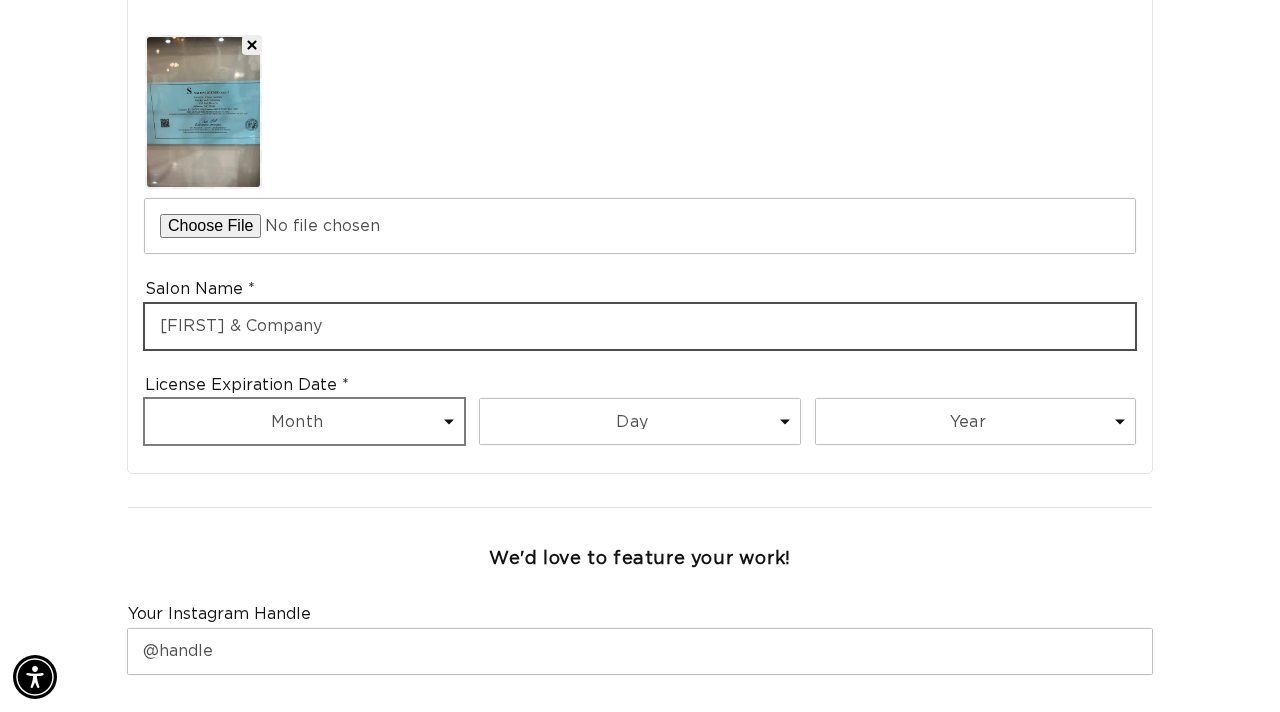 type on "Becky & Company" 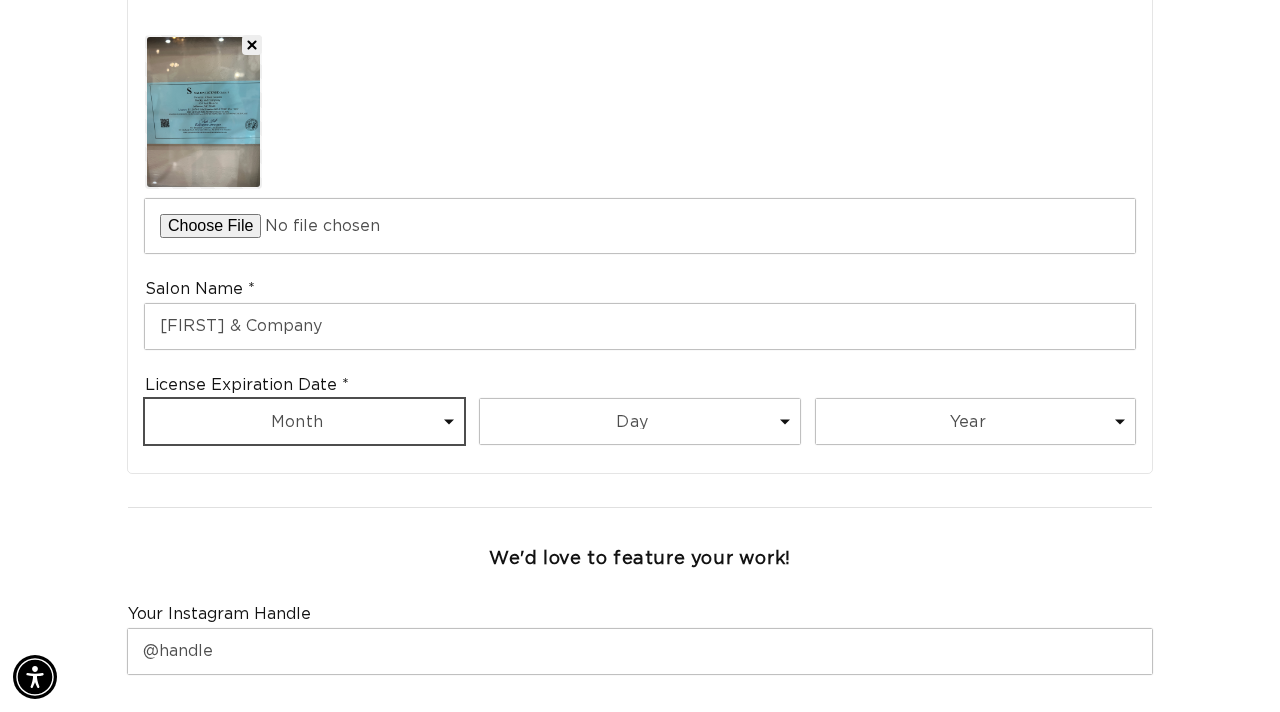 click on "Month 1 2 3 4 5 6 7 8 9 10 11 12" at bounding box center (304, 421) 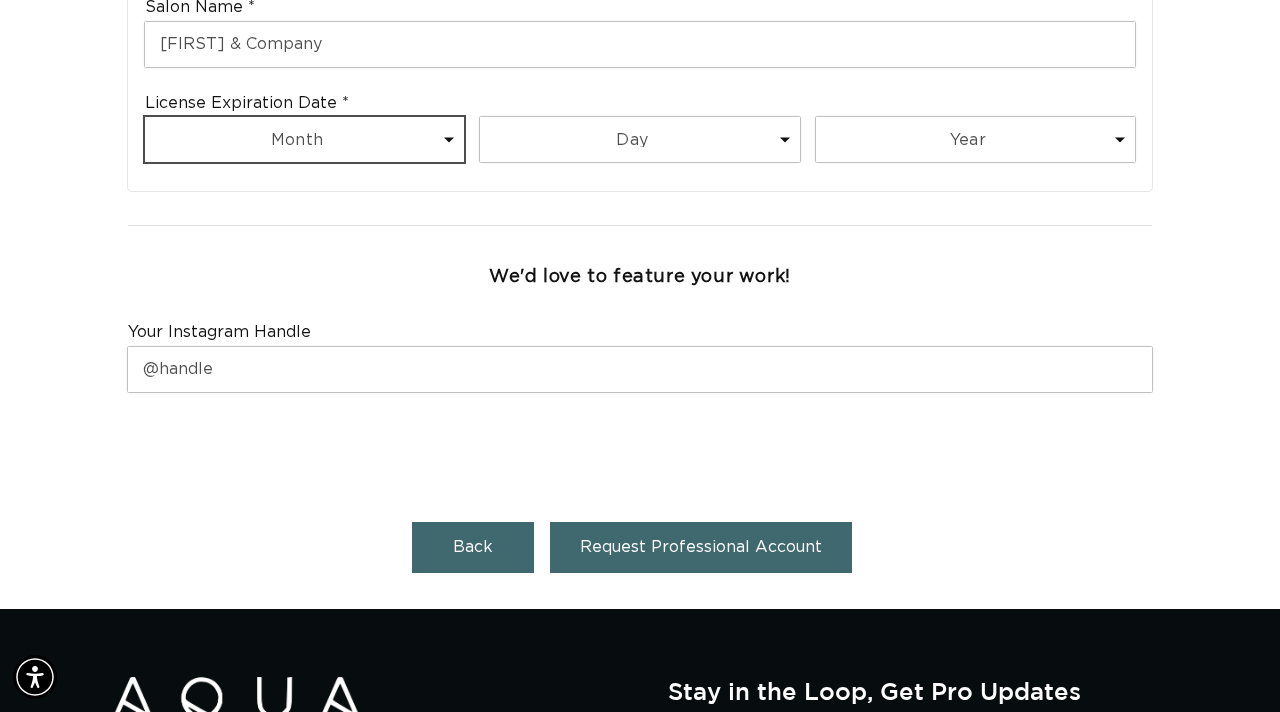 scroll, scrollTop: 1076, scrollLeft: 0, axis: vertical 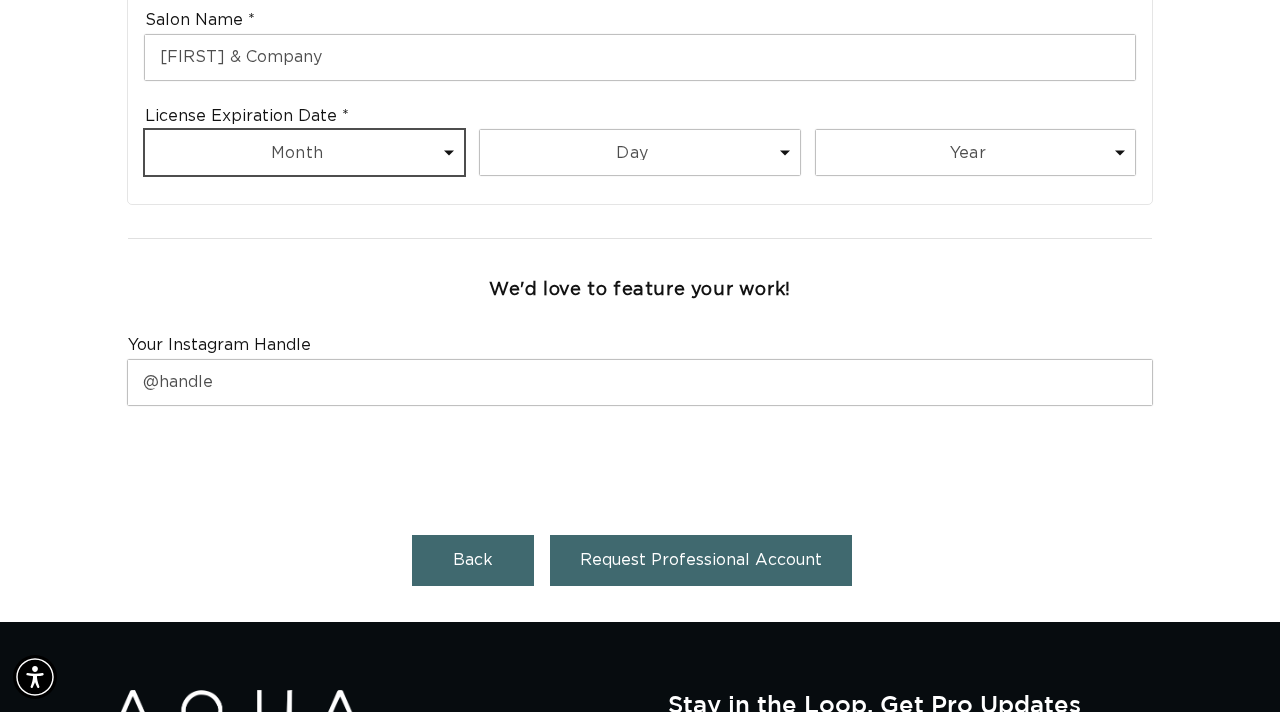 click on "Month 1 2 3 4 5 6 7 8 9 10 11 12" at bounding box center (304, 152) 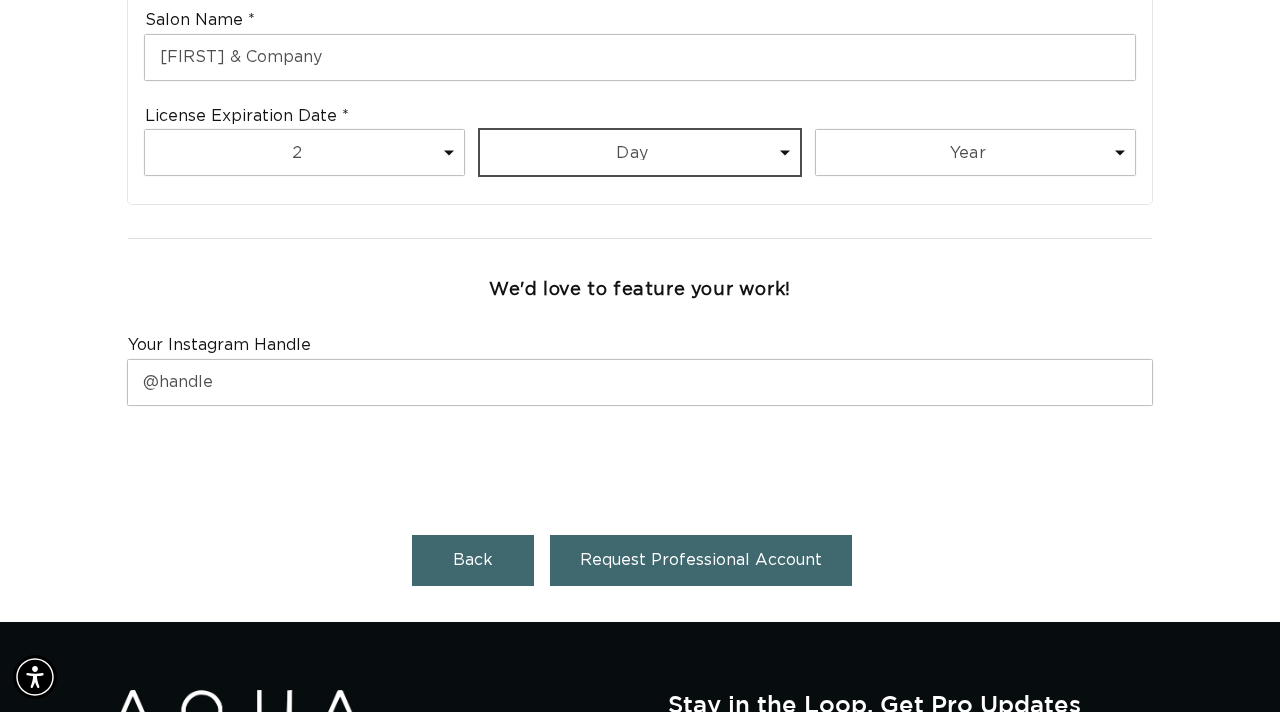 click on "Day 1 2 3 4 5 6 7 8 9 10 11 12 13 14 15 16 17 18 19 20 21 22 23 24 25 26 27 28 29 30 31" at bounding box center (639, 152) 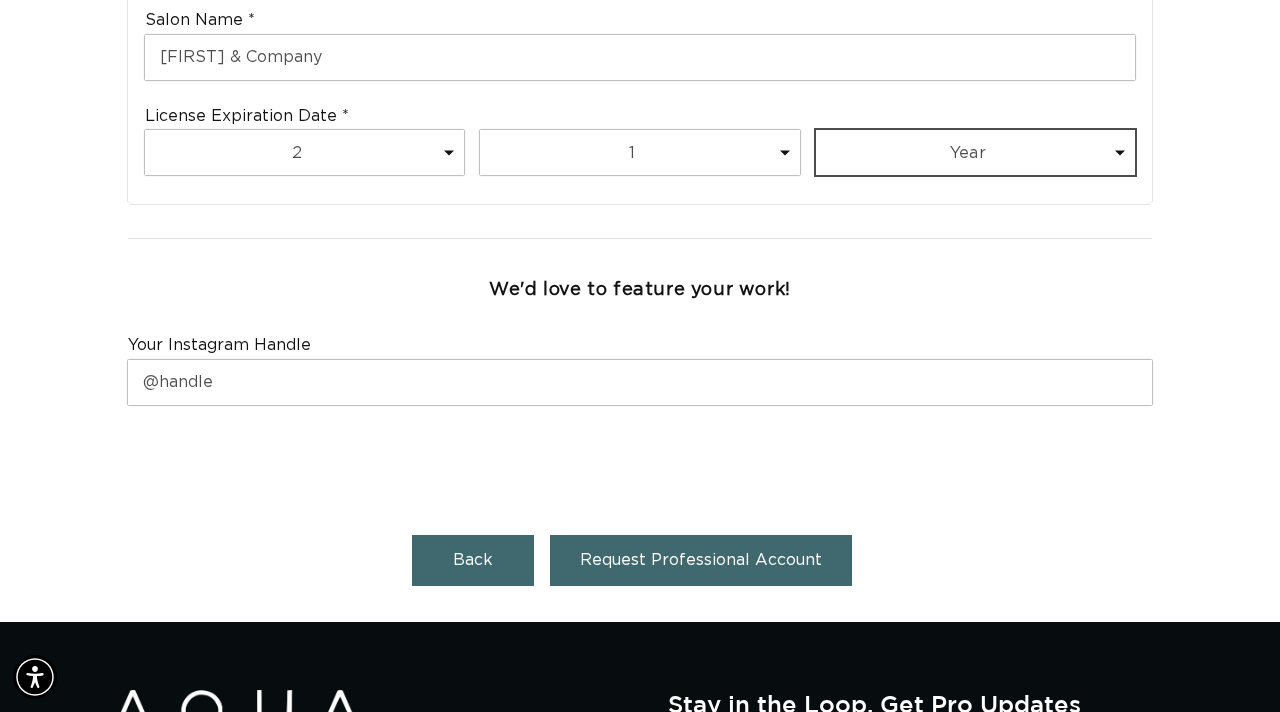 click on "Year 2025 2026 2027 2028 2029 2030 2031 2032 2033 2034 2035 2036 2037 2038 2039 2040" at bounding box center (975, 152) 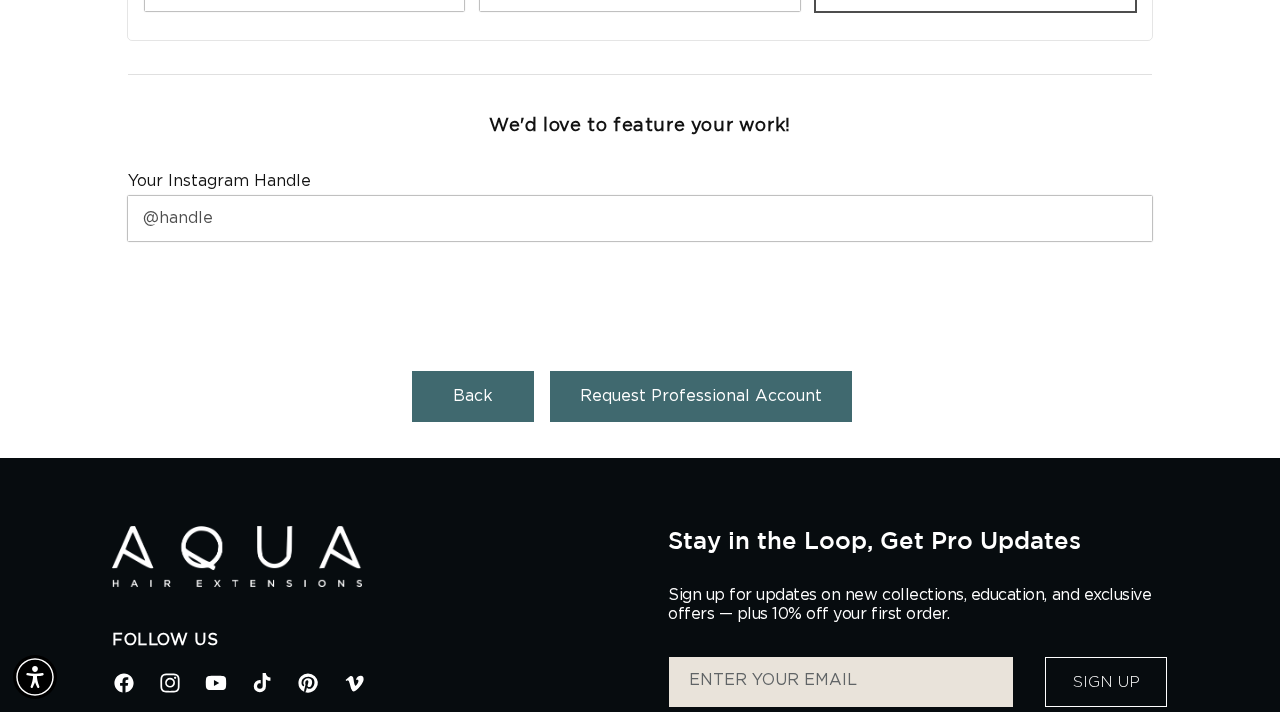scroll, scrollTop: 1255, scrollLeft: 0, axis: vertical 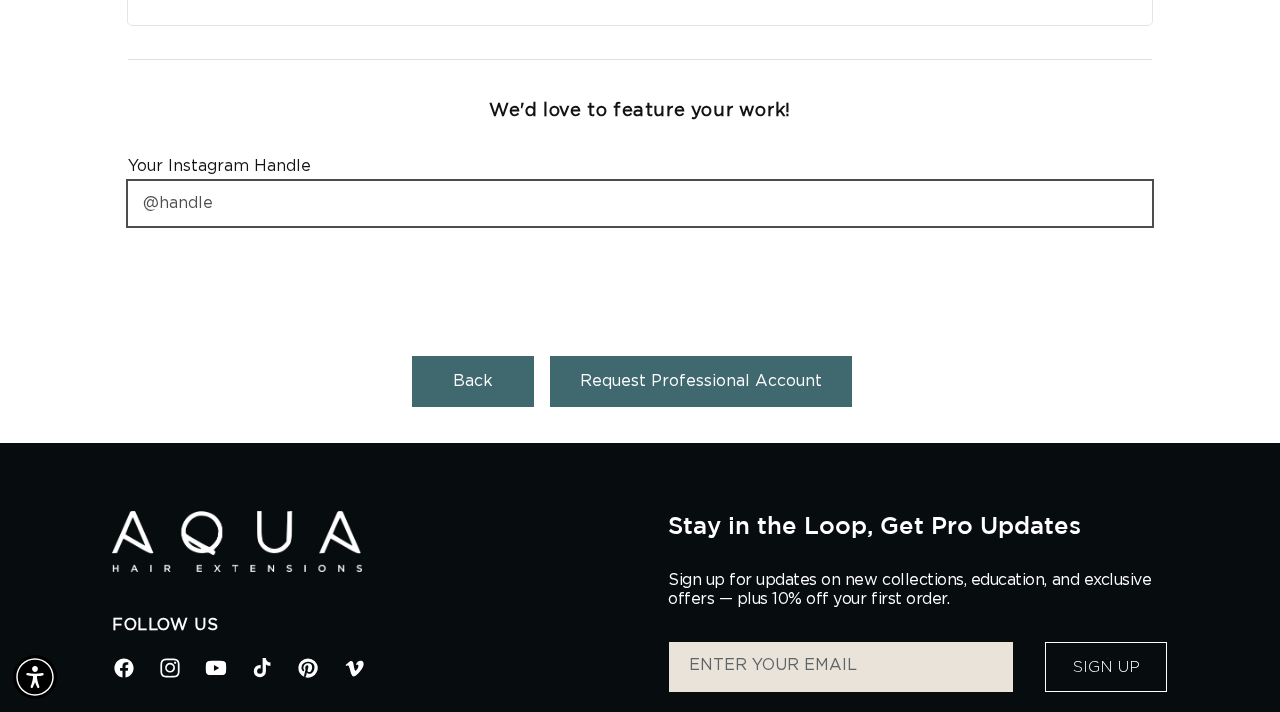 click at bounding box center (640, 203) 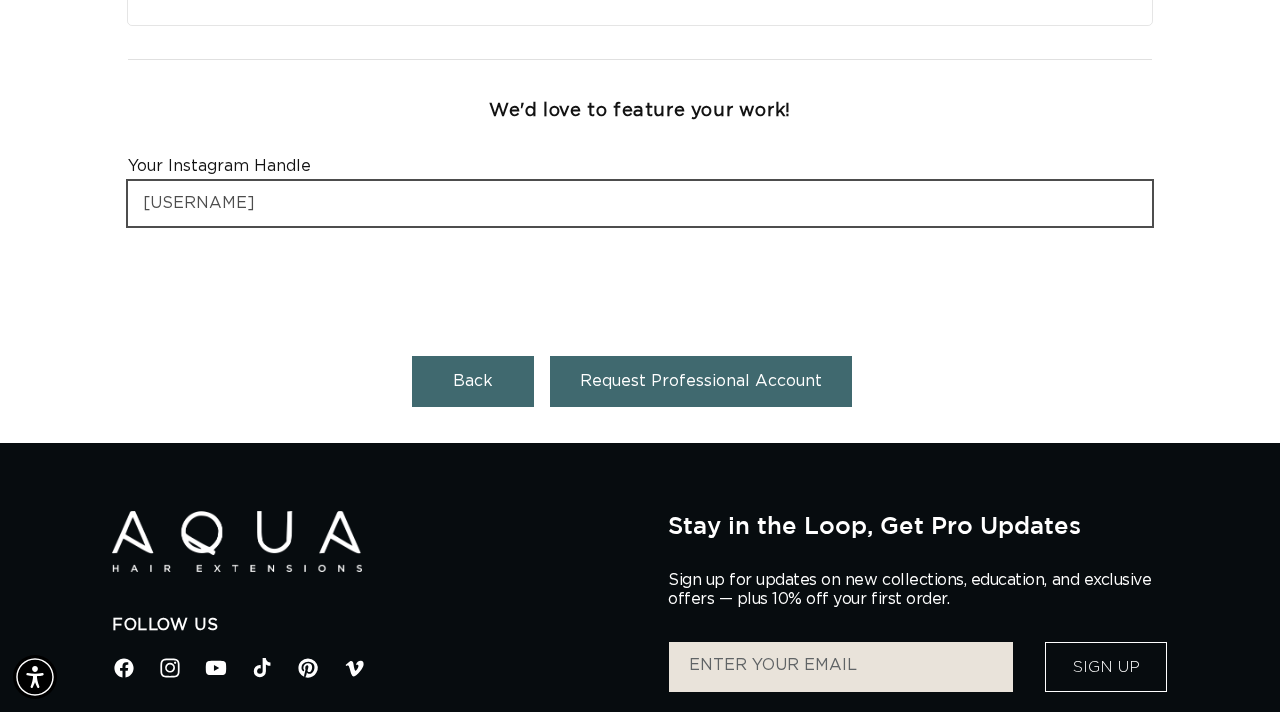 scroll, scrollTop: 0, scrollLeft: 1120, axis: horizontal 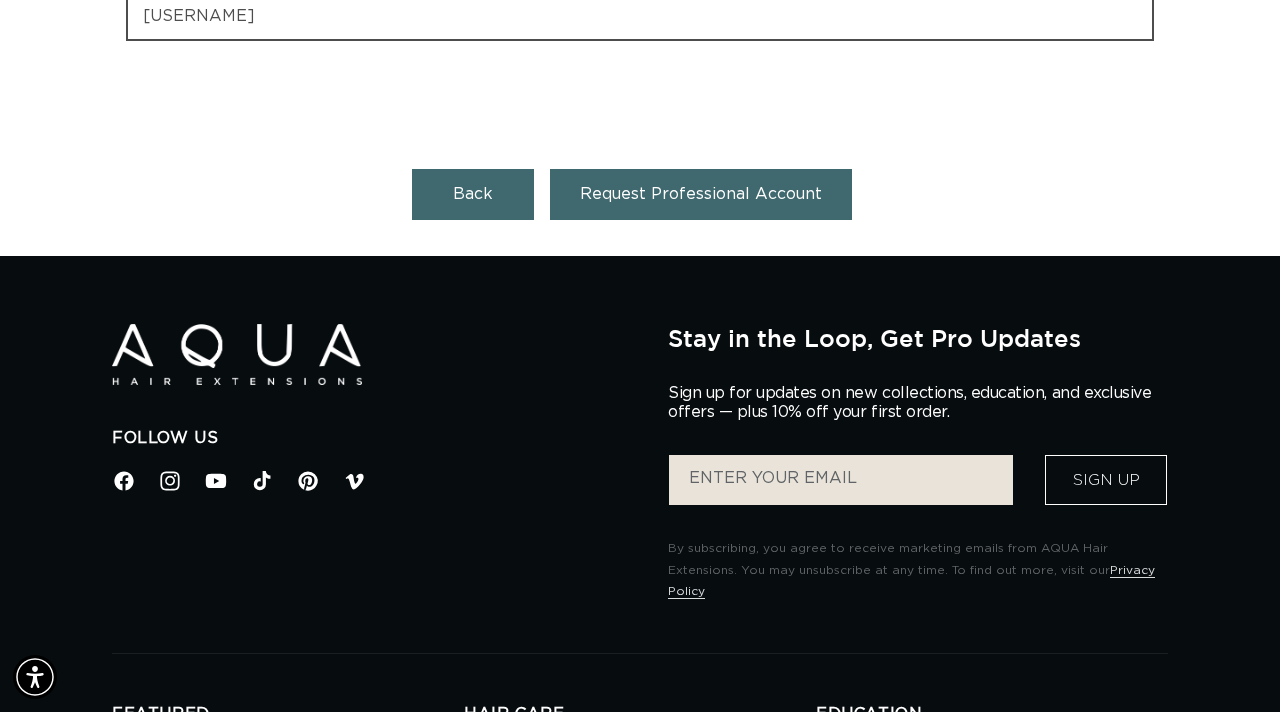 type on "beckyncompany" 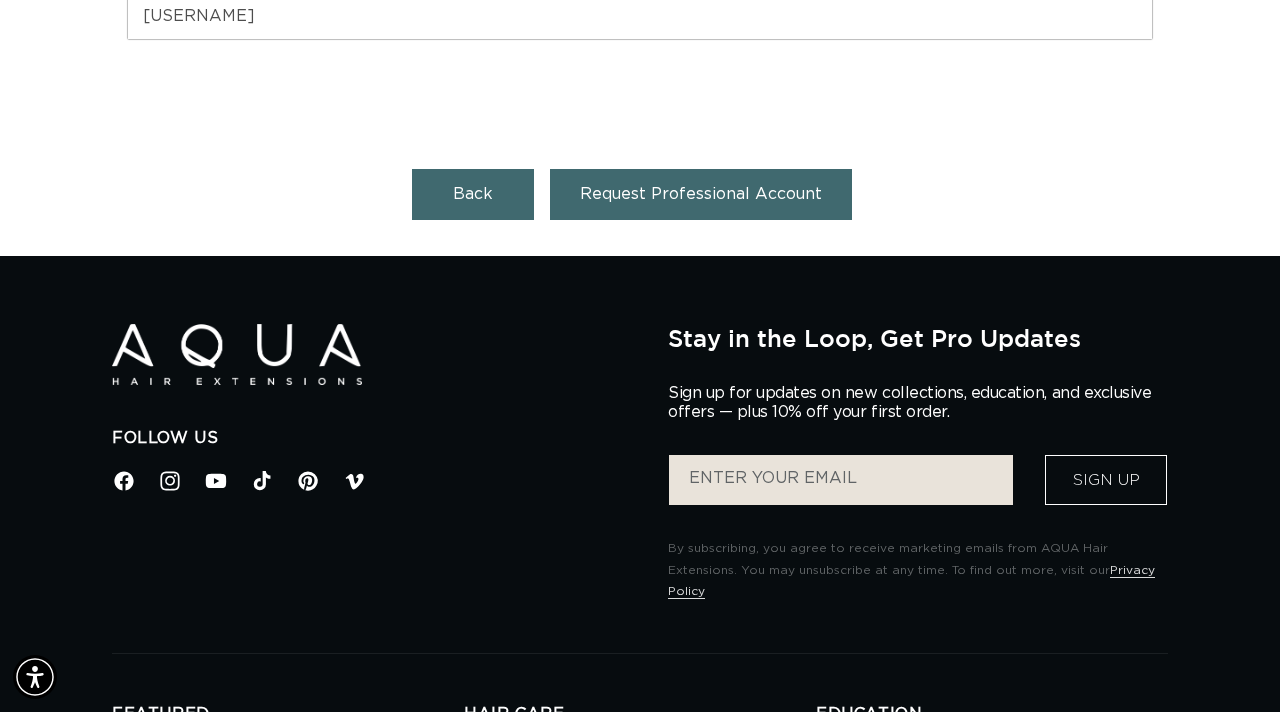 click on "Request Professional Account" at bounding box center (701, 194) 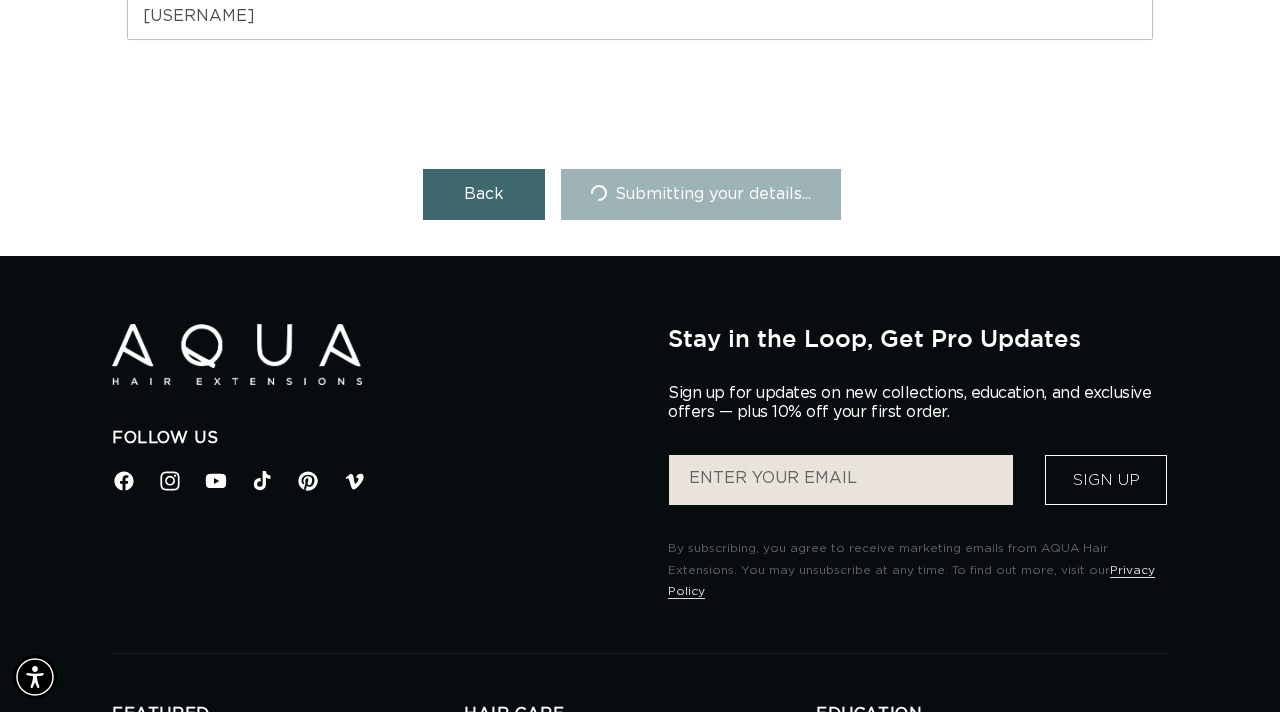 scroll, scrollTop: 0, scrollLeft: 0, axis: both 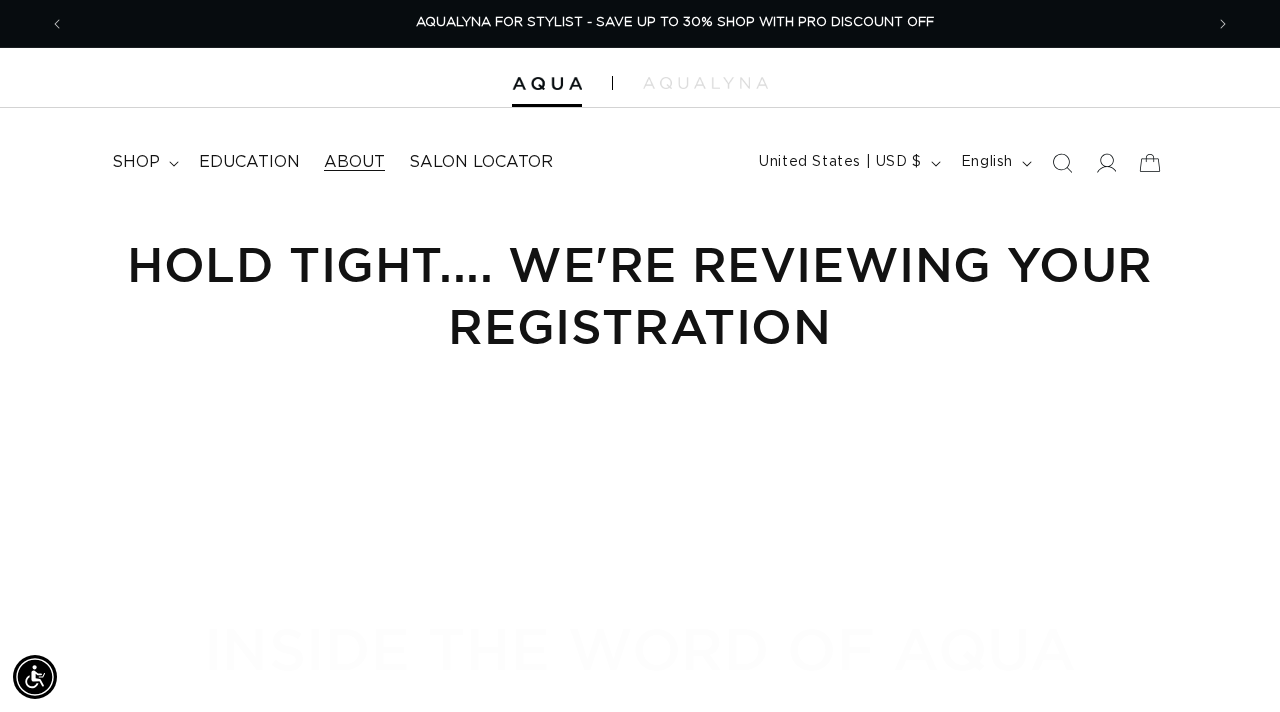 click on "About" at bounding box center (354, 162) 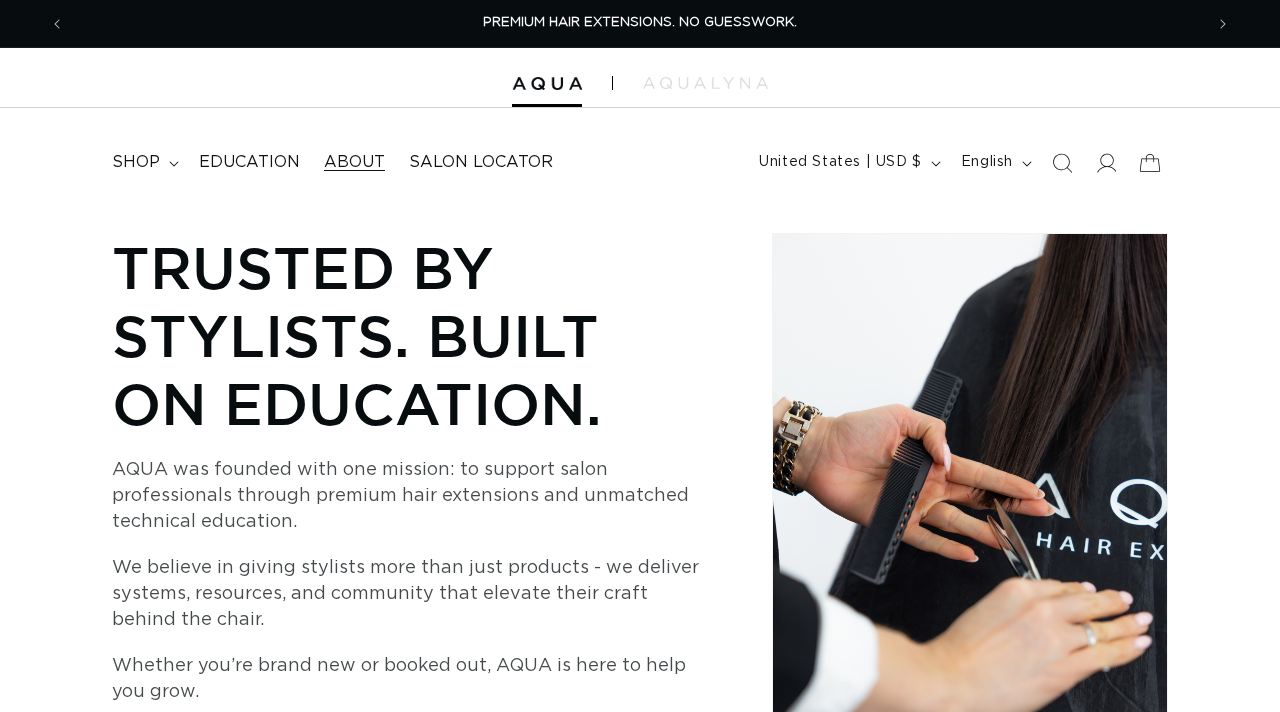 scroll, scrollTop: 0, scrollLeft: 0, axis: both 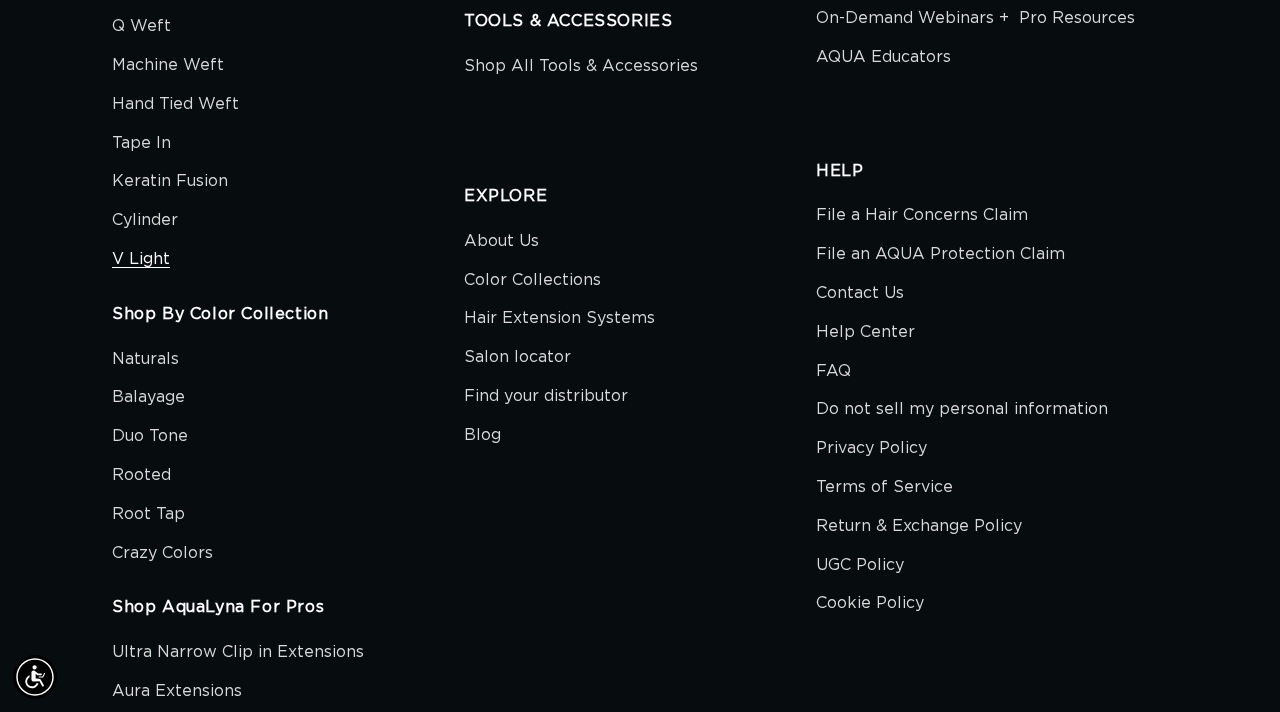 click on "V Light" at bounding box center (141, 259) 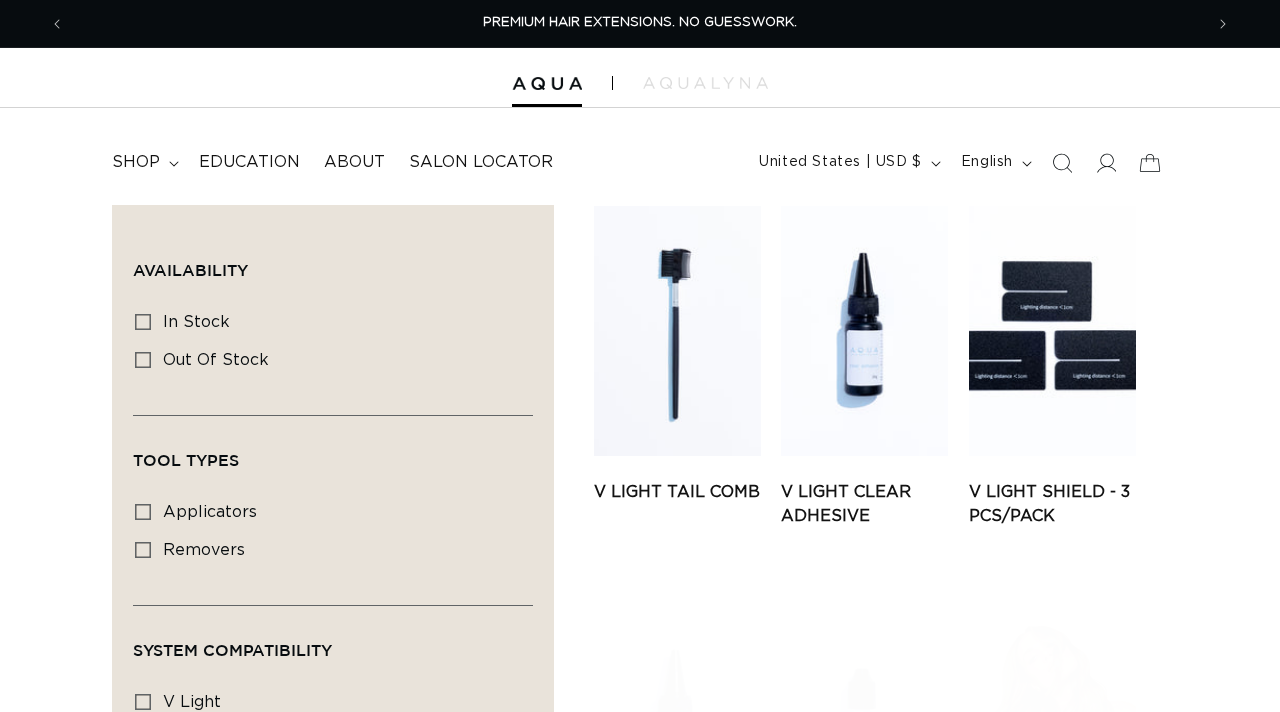 scroll, scrollTop: 0, scrollLeft: 0, axis: both 